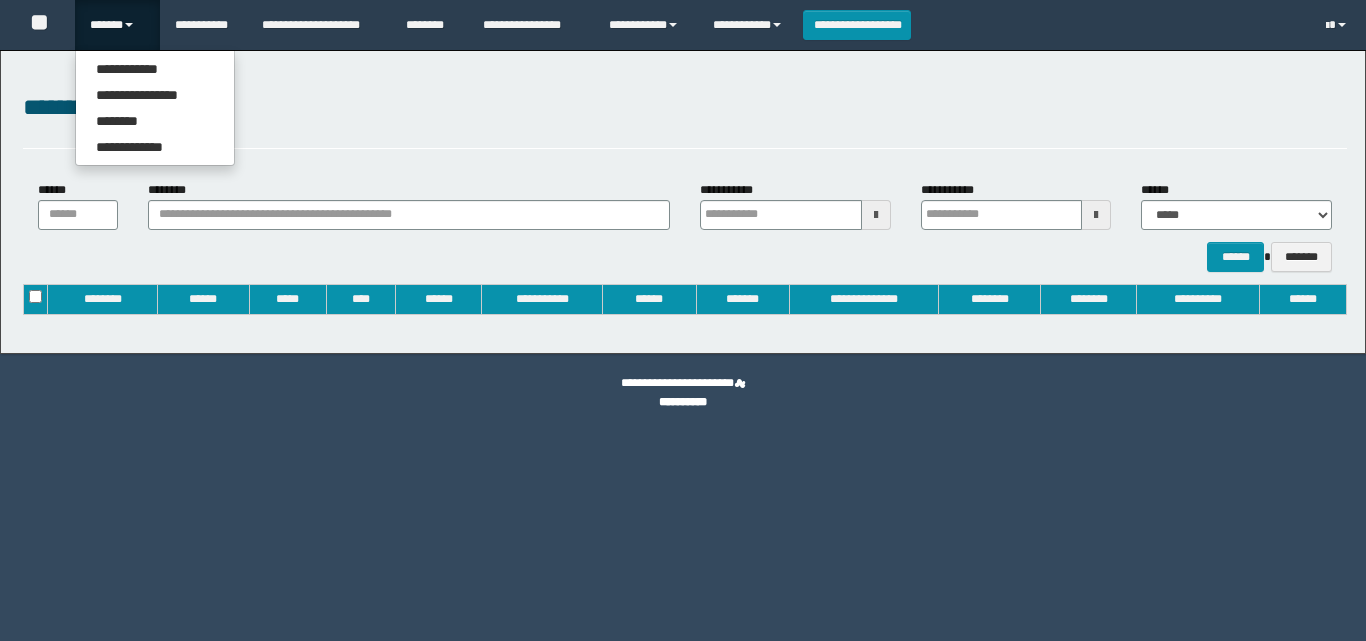scroll, scrollTop: 0, scrollLeft: 0, axis: both 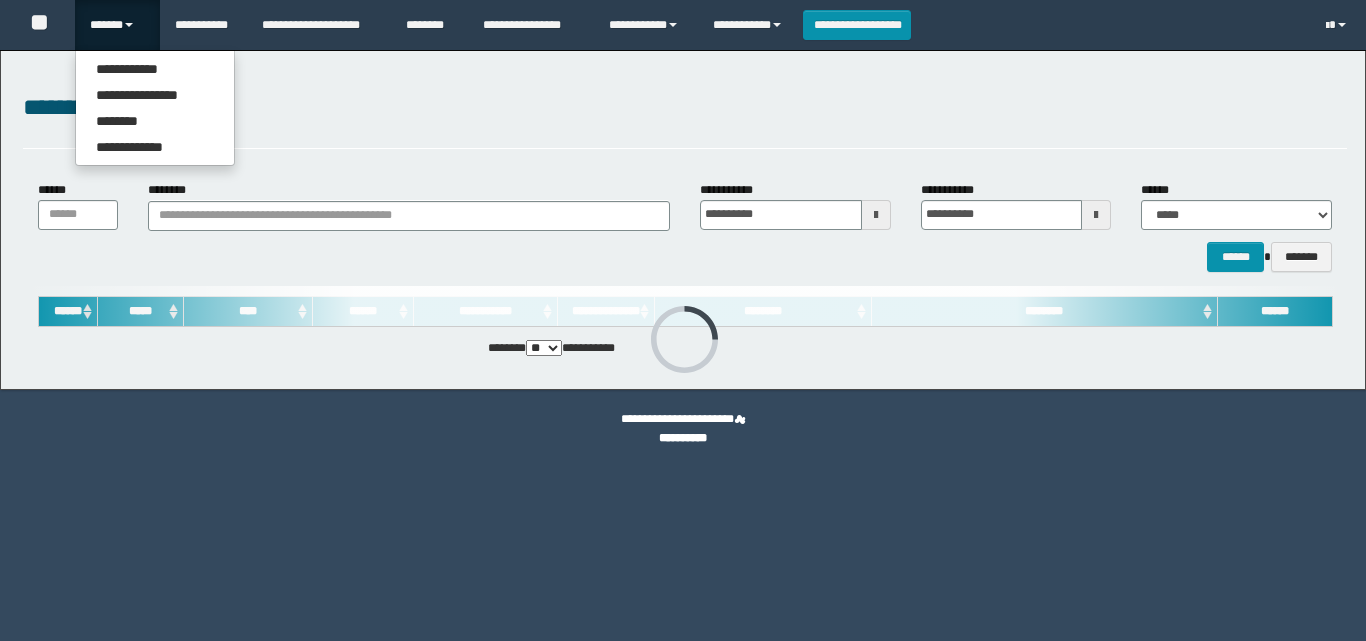 click on "**********" at bounding box center (683, 220) 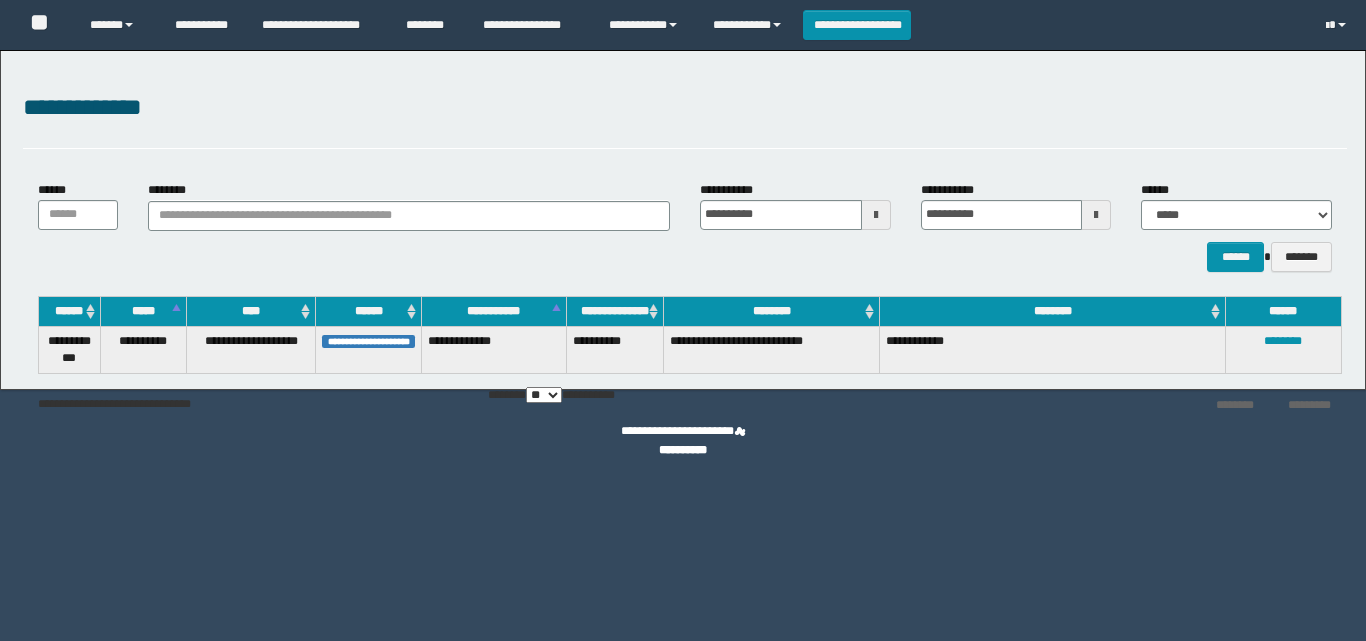 scroll, scrollTop: 0, scrollLeft: 0, axis: both 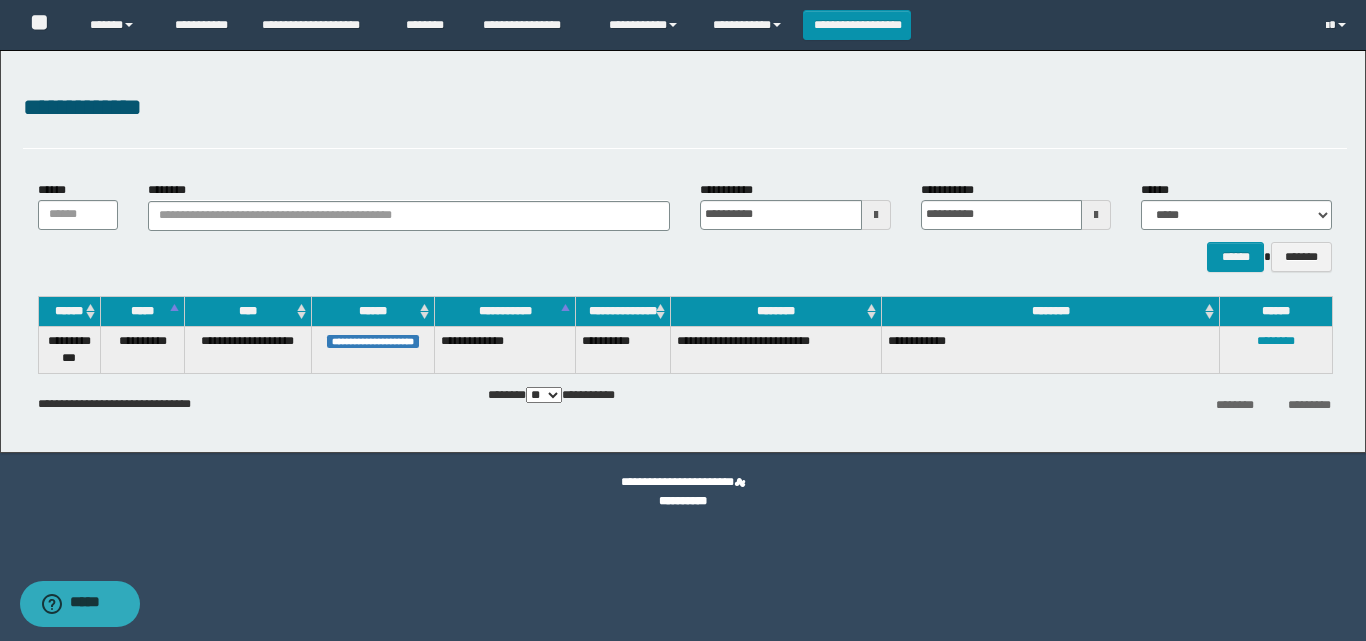 click on "**********" at bounding box center (622, 349) 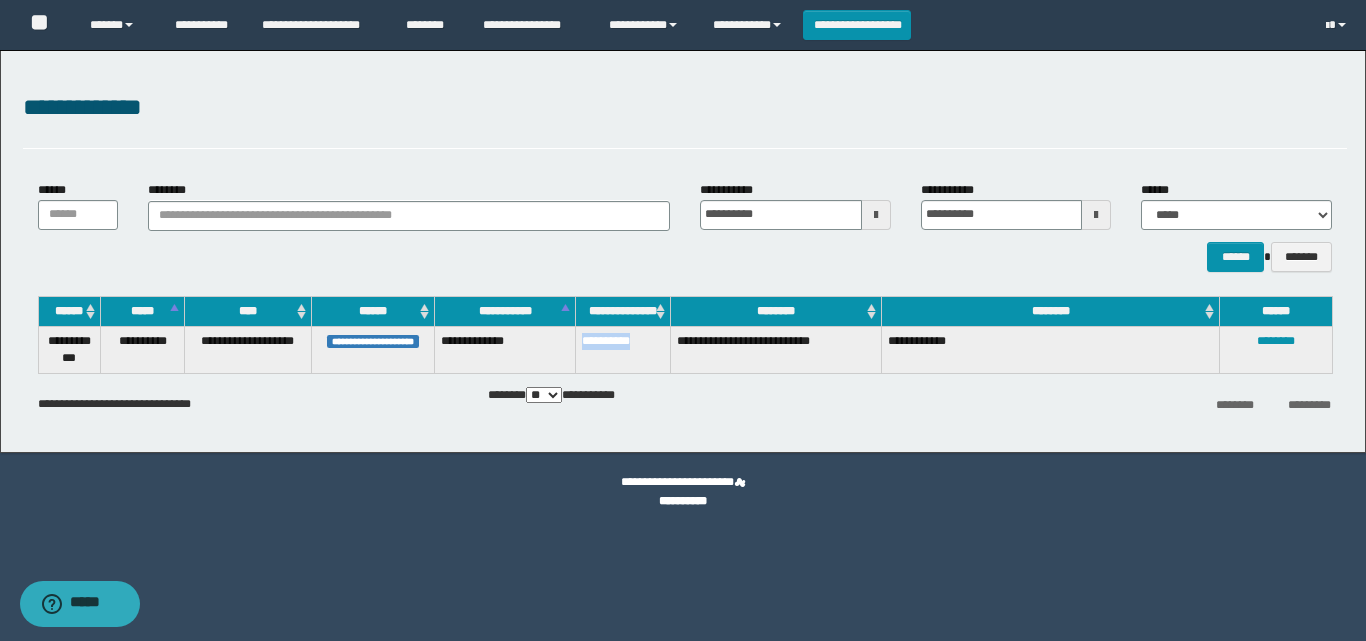 click on "**********" at bounding box center [622, 349] 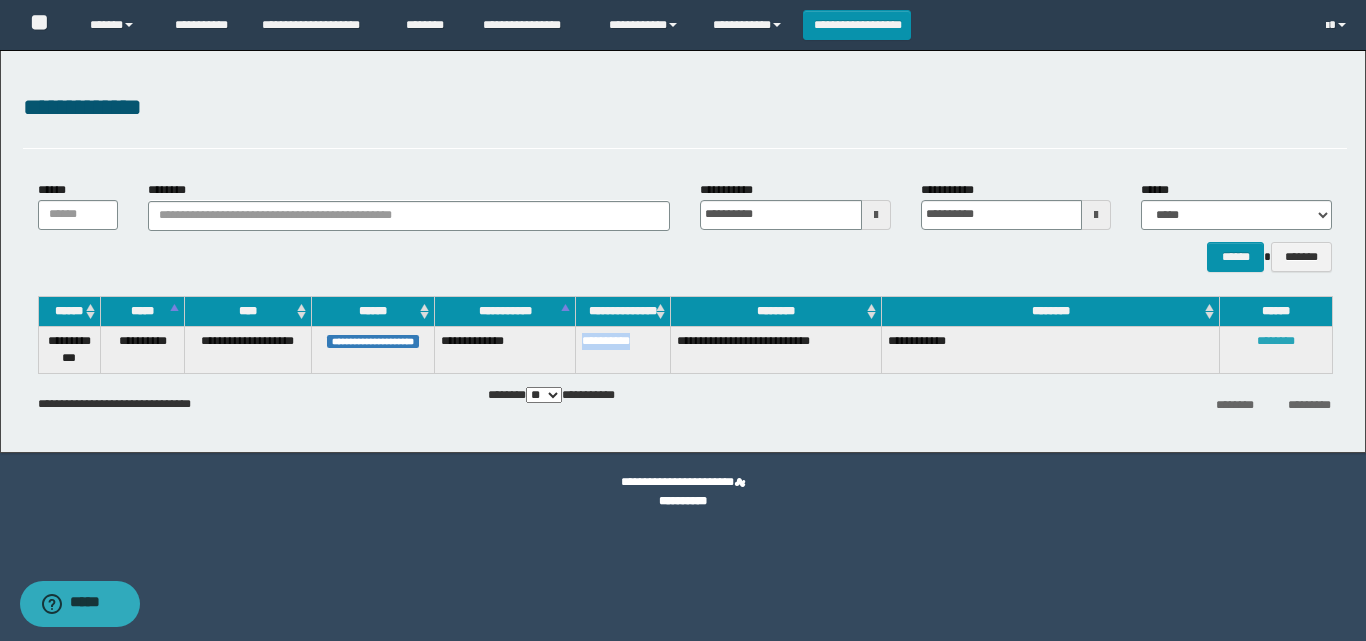 click on "********" at bounding box center (1276, 341) 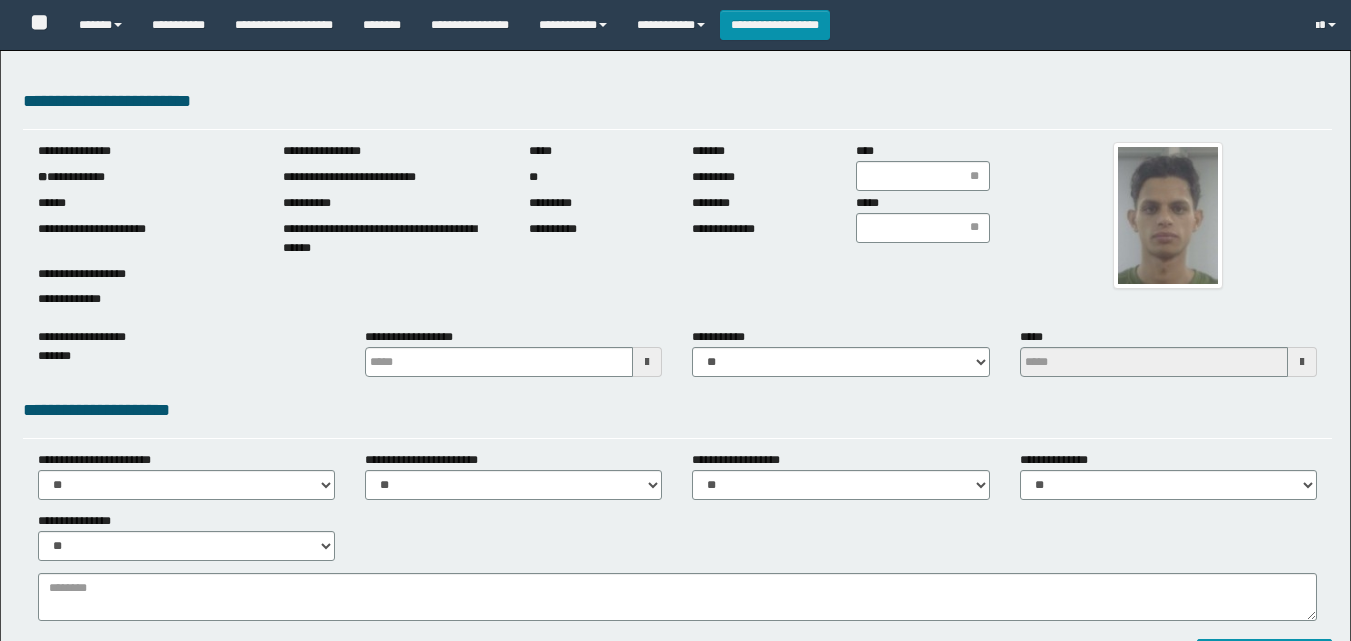 scroll, scrollTop: 0, scrollLeft: 0, axis: both 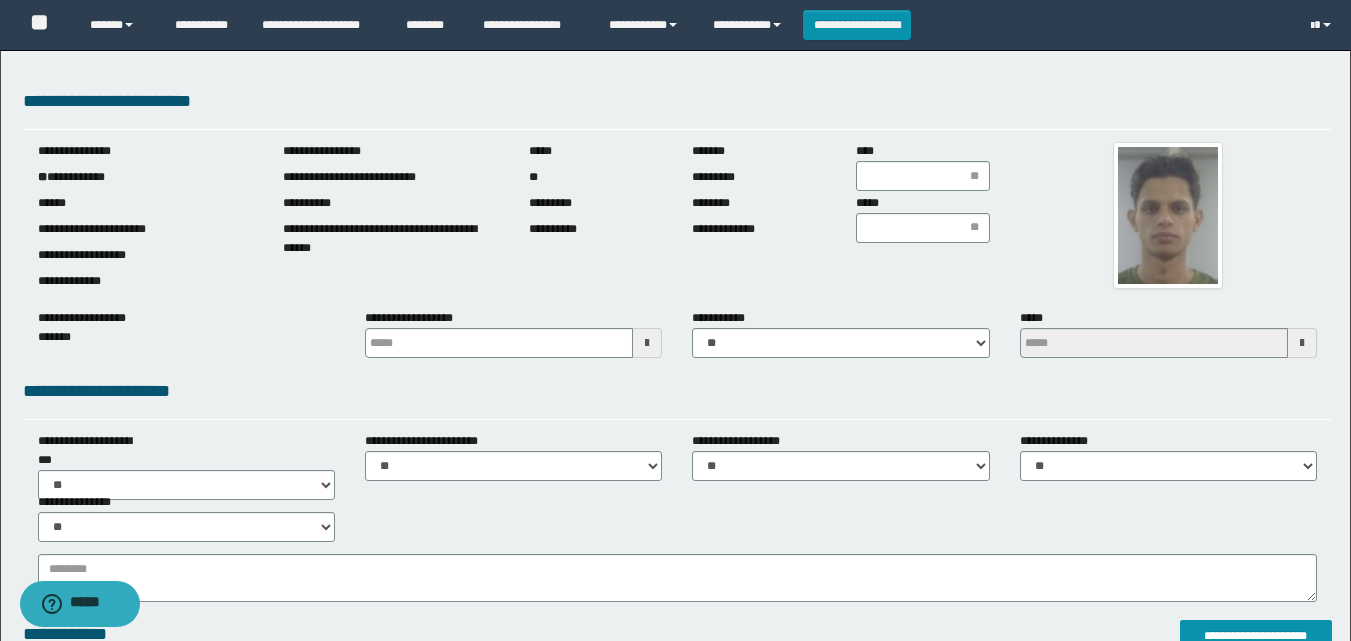 click at bounding box center [1168, 215] 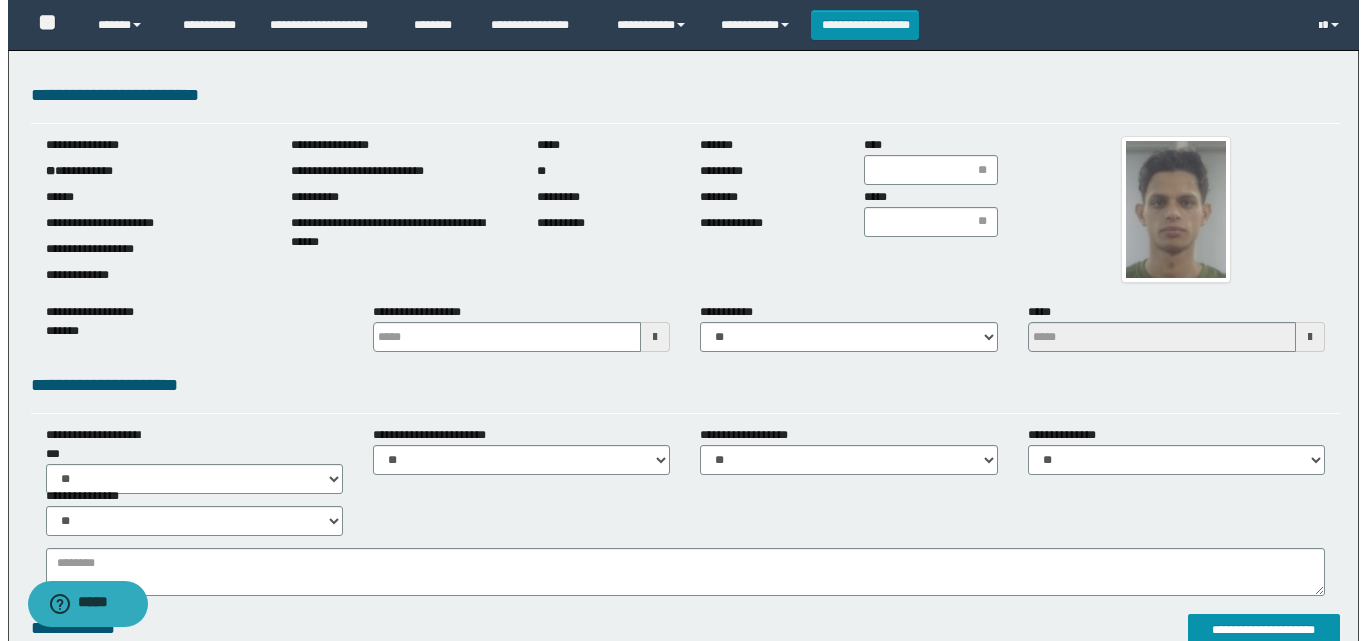 scroll, scrollTop: 100, scrollLeft: 0, axis: vertical 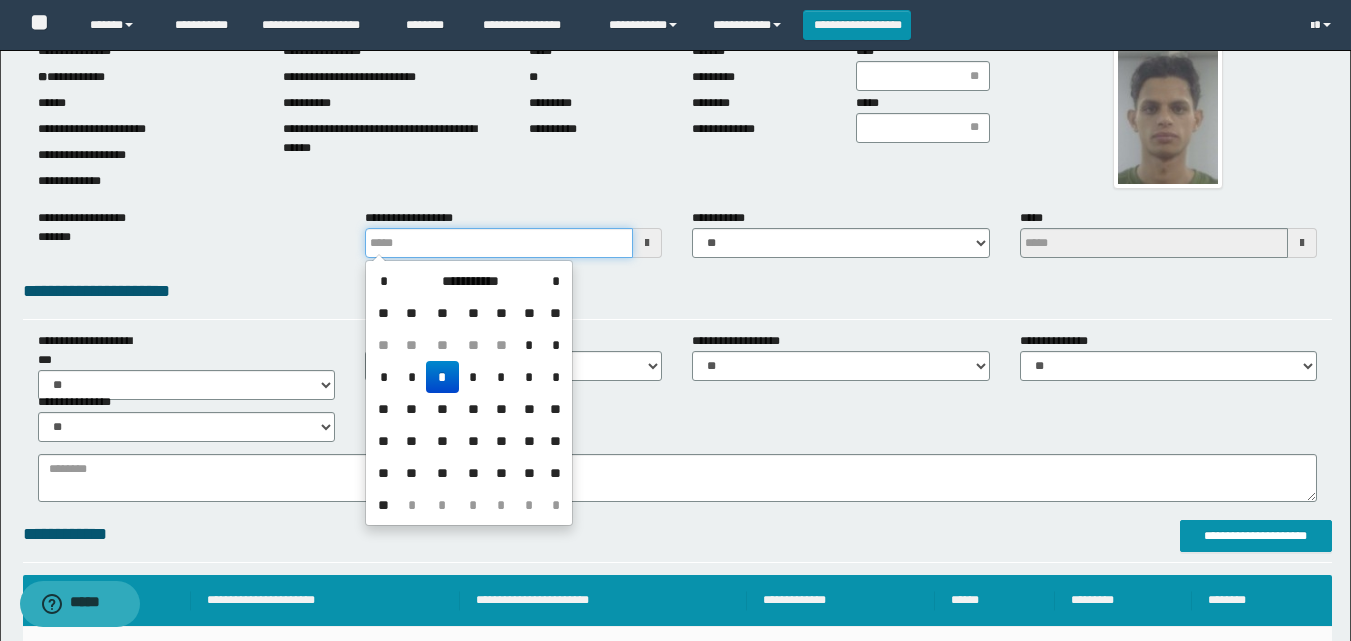 click at bounding box center [499, 243] 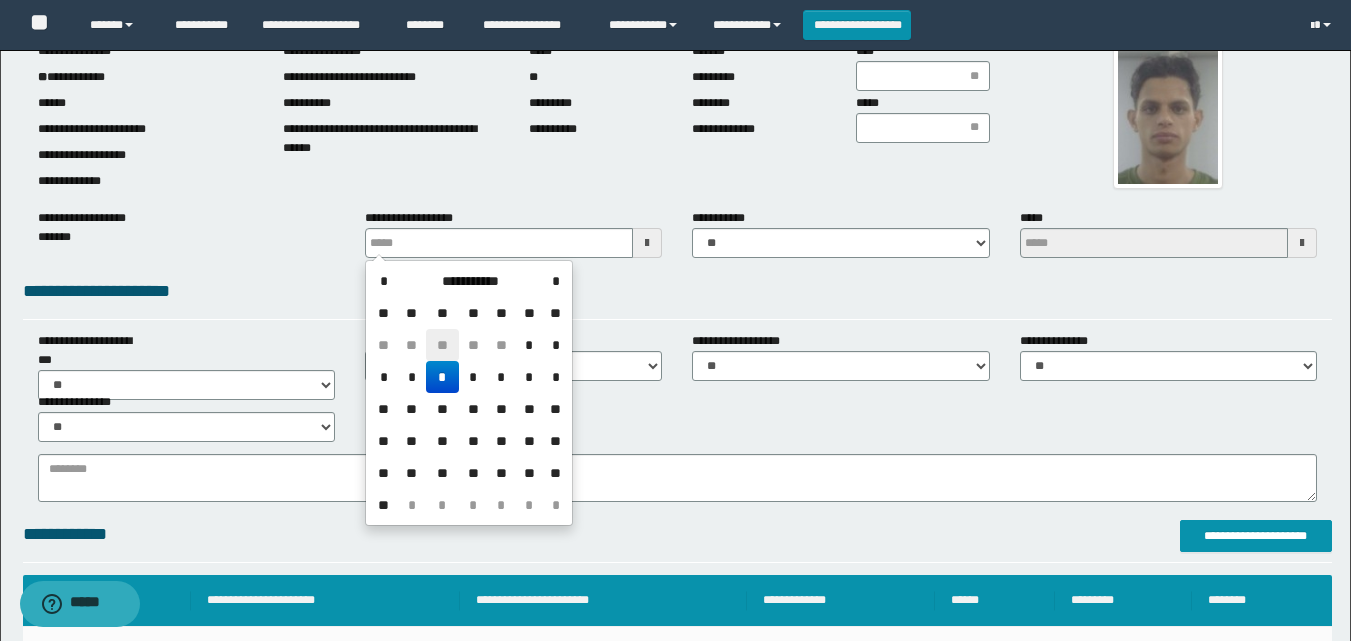 click on "**" at bounding box center [442, 345] 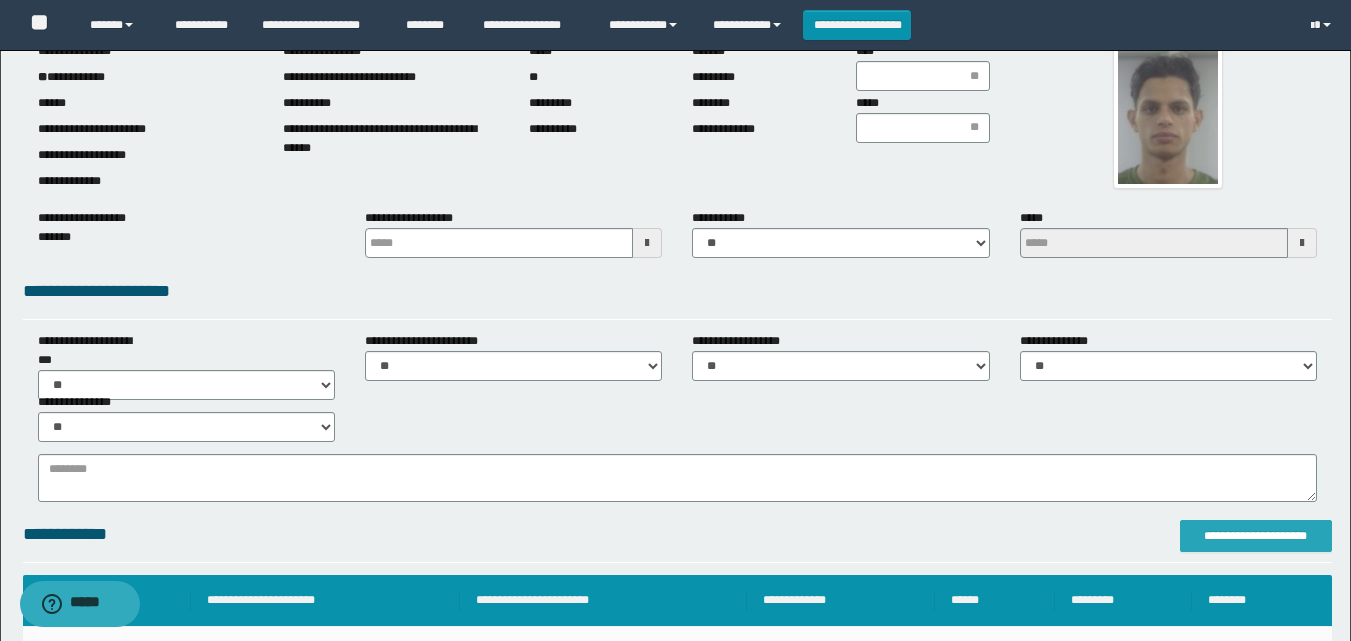 click on "**********" at bounding box center (1256, 536) 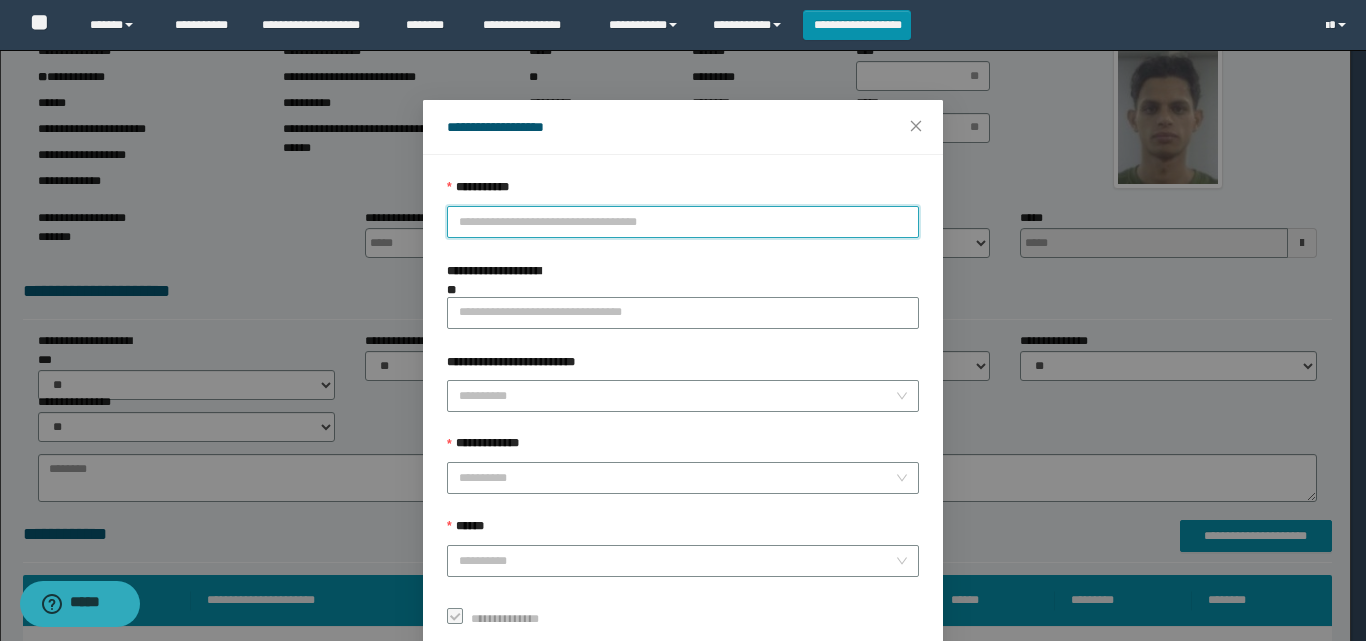 click on "**********" at bounding box center (683, 222) 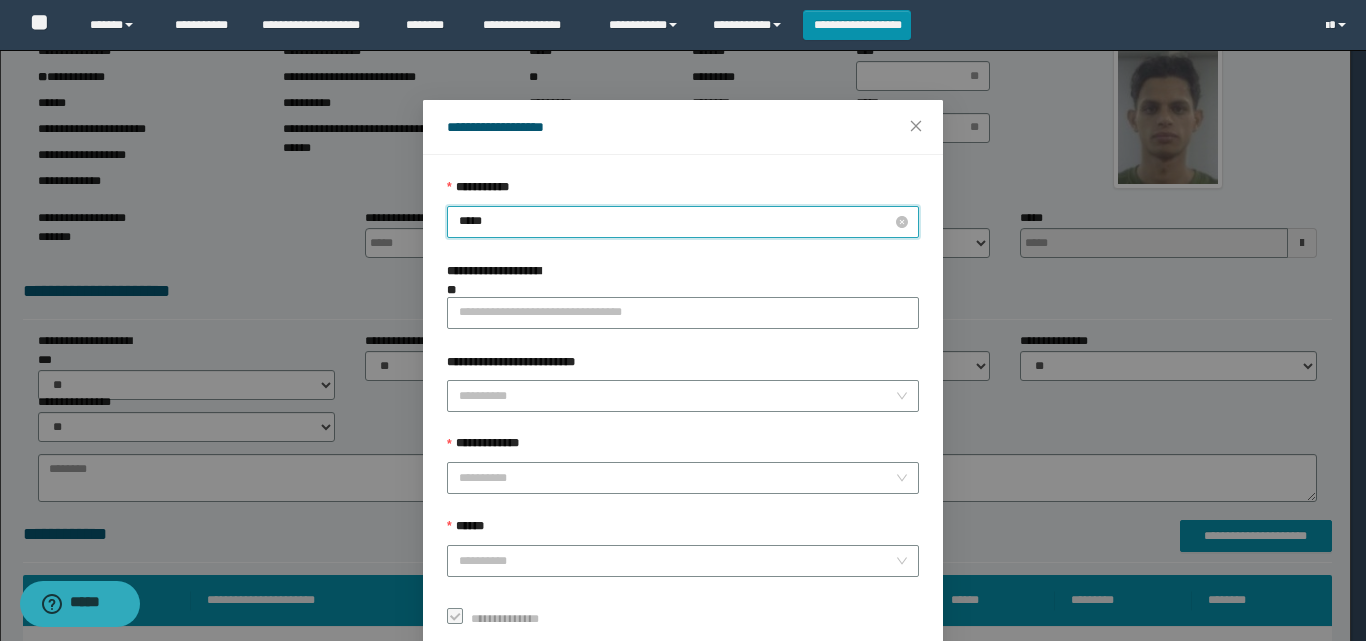 type on "*****" 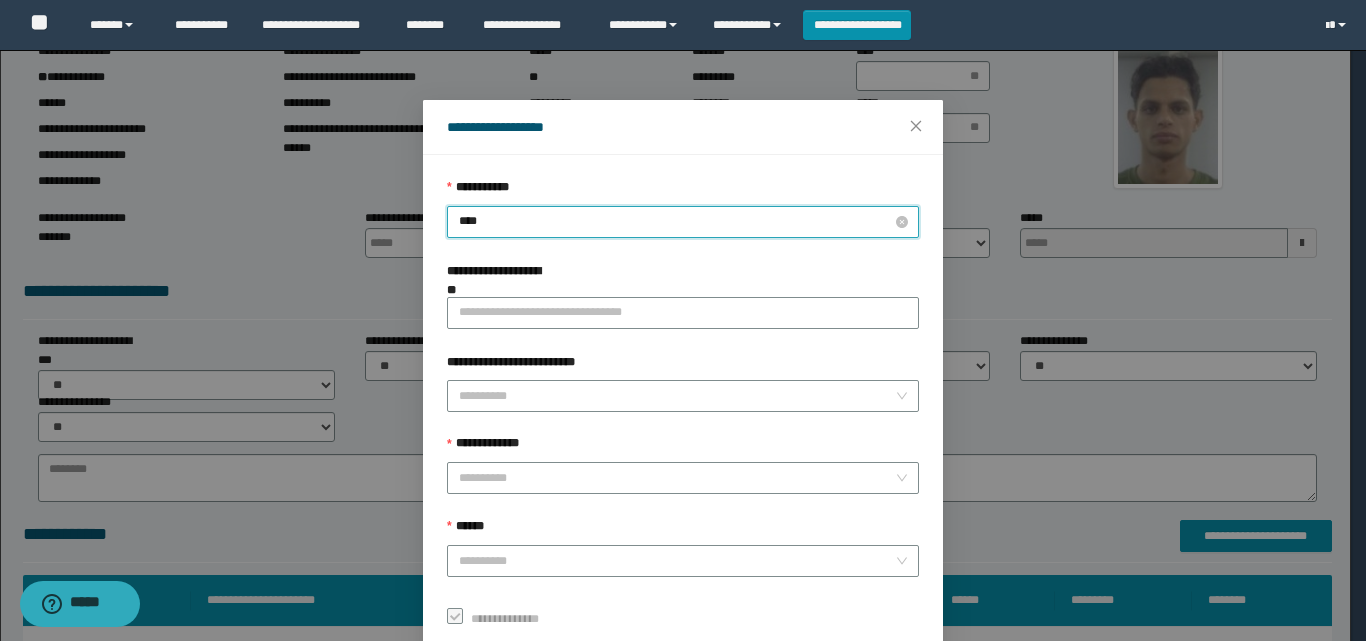 click on "****" at bounding box center (683, 222) 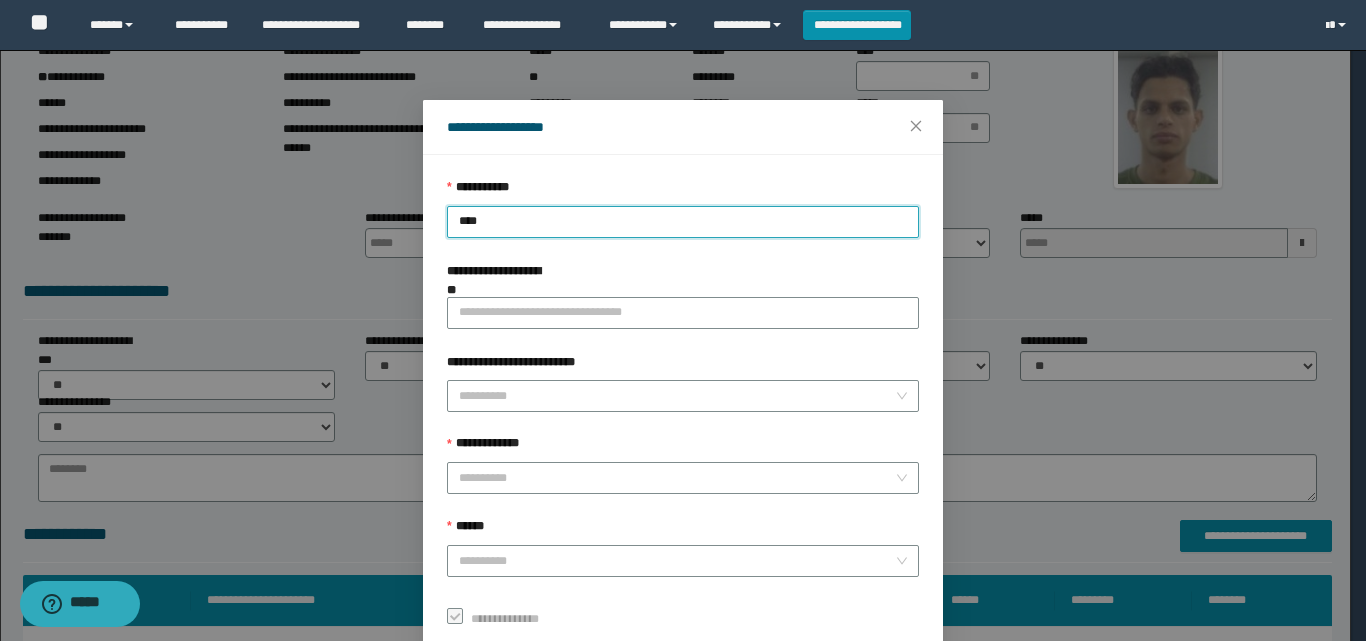 type on "***" 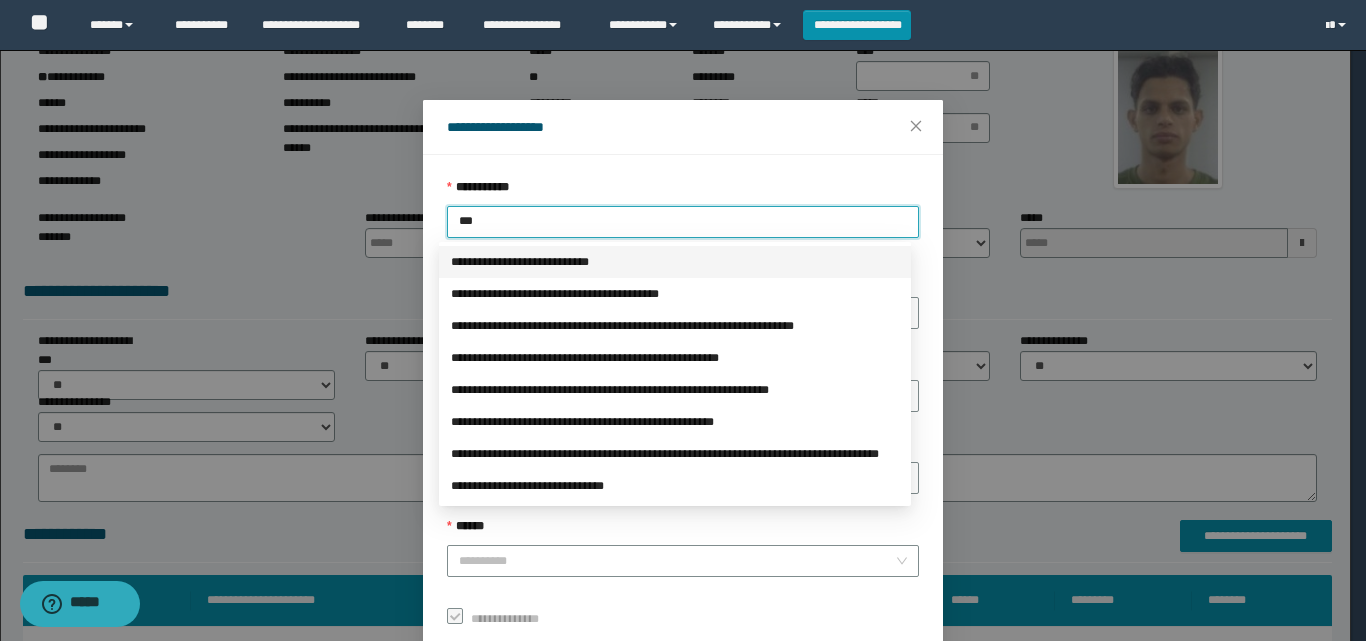 click on "**********" at bounding box center (675, 262) 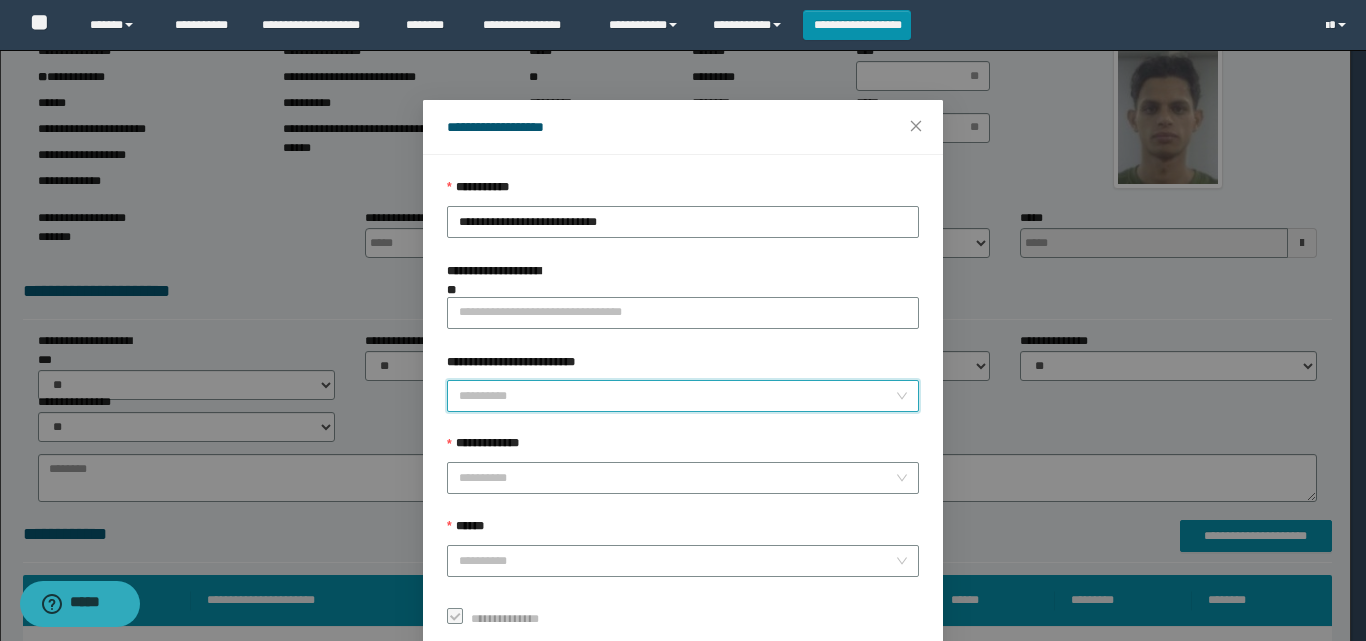click on "**********" at bounding box center [677, 396] 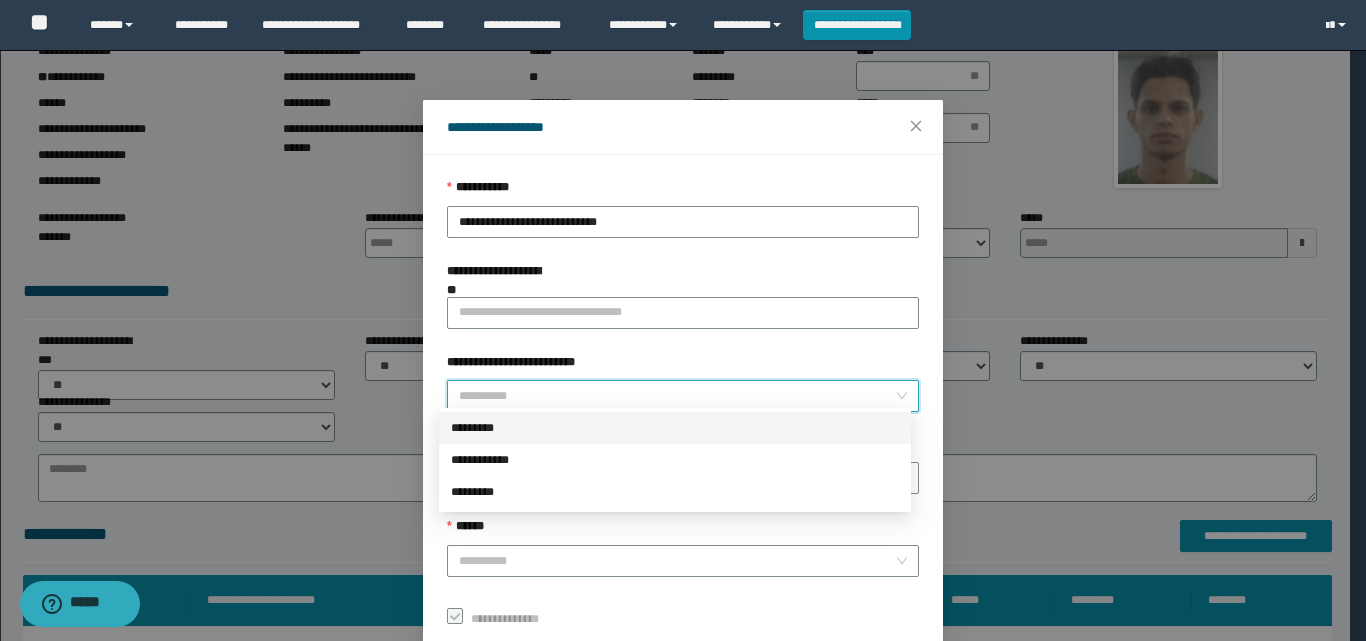 click on "*********" at bounding box center [675, 428] 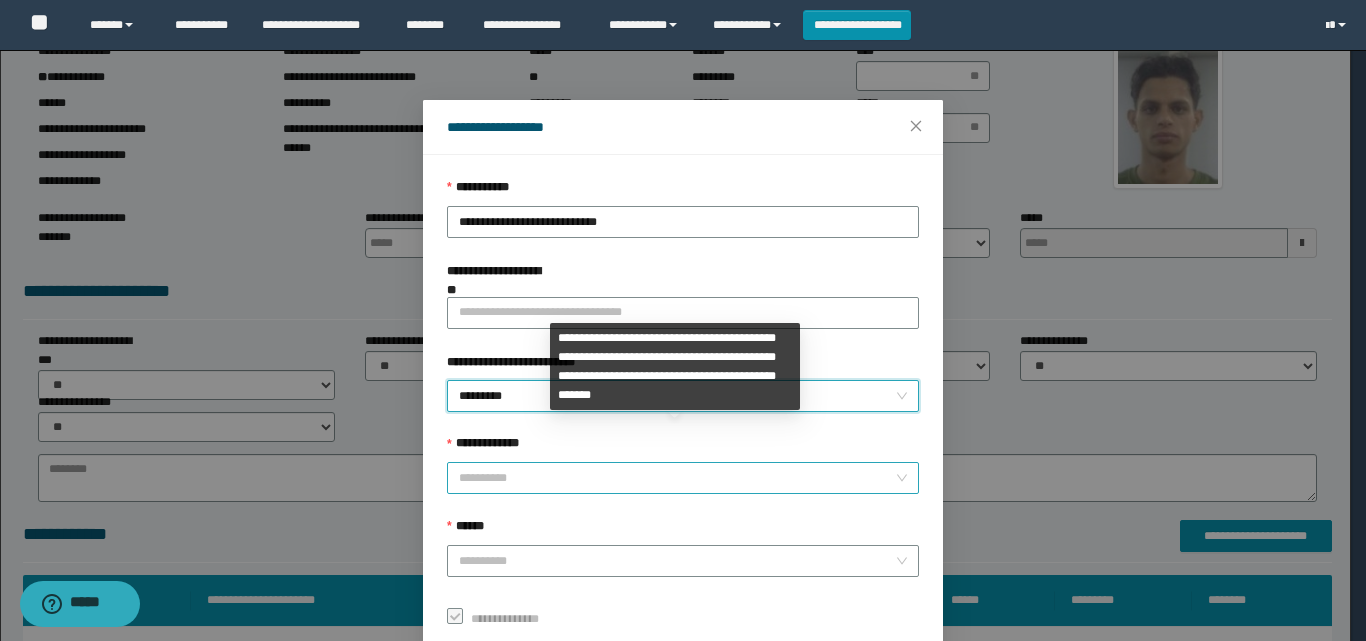 click on "**********" at bounding box center [677, 478] 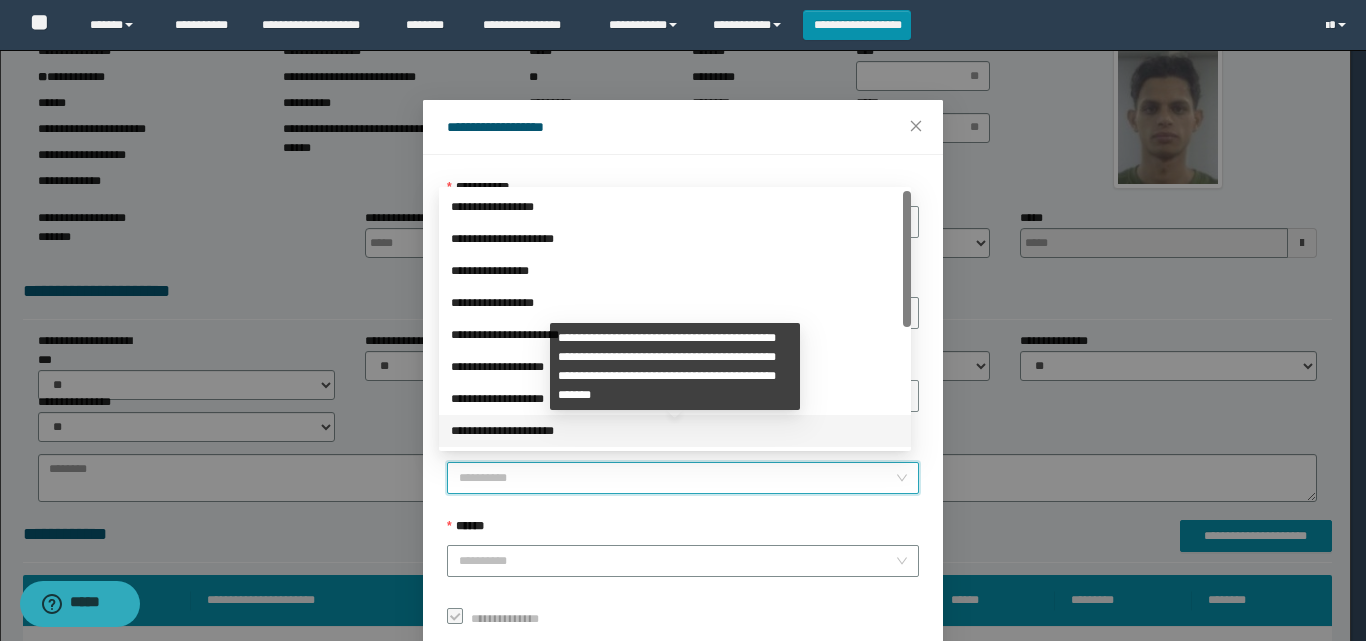 scroll, scrollTop: 224, scrollLeft: 0, axis: vertical 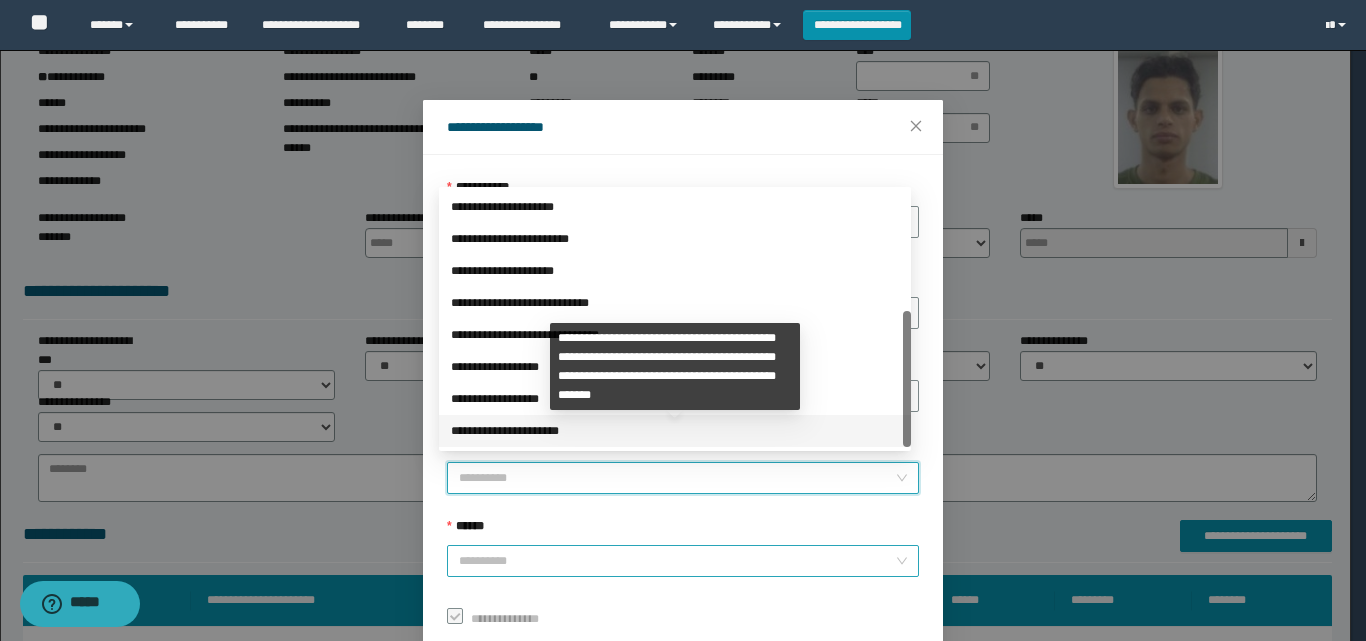 drag, startPoint x: 525, startPoint y: 444, endPoint x: 546, endPoint y: 563, distance: 120.83874 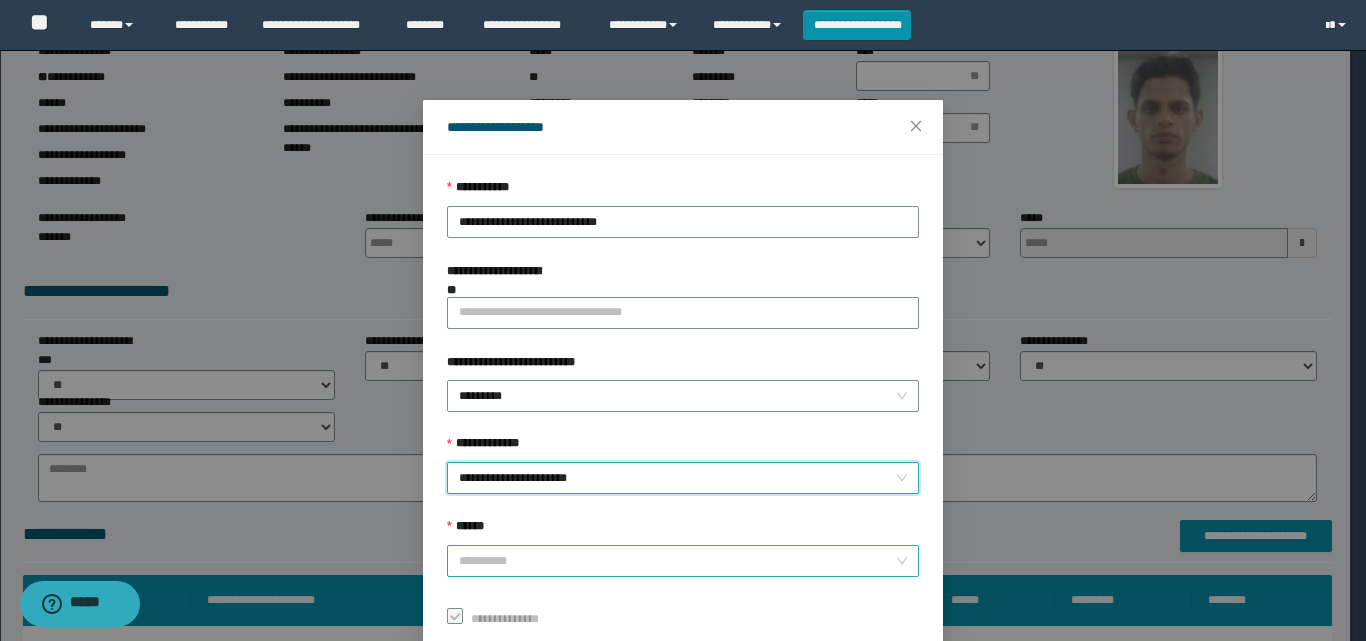 click on "******" at bounding box center (677, 561) 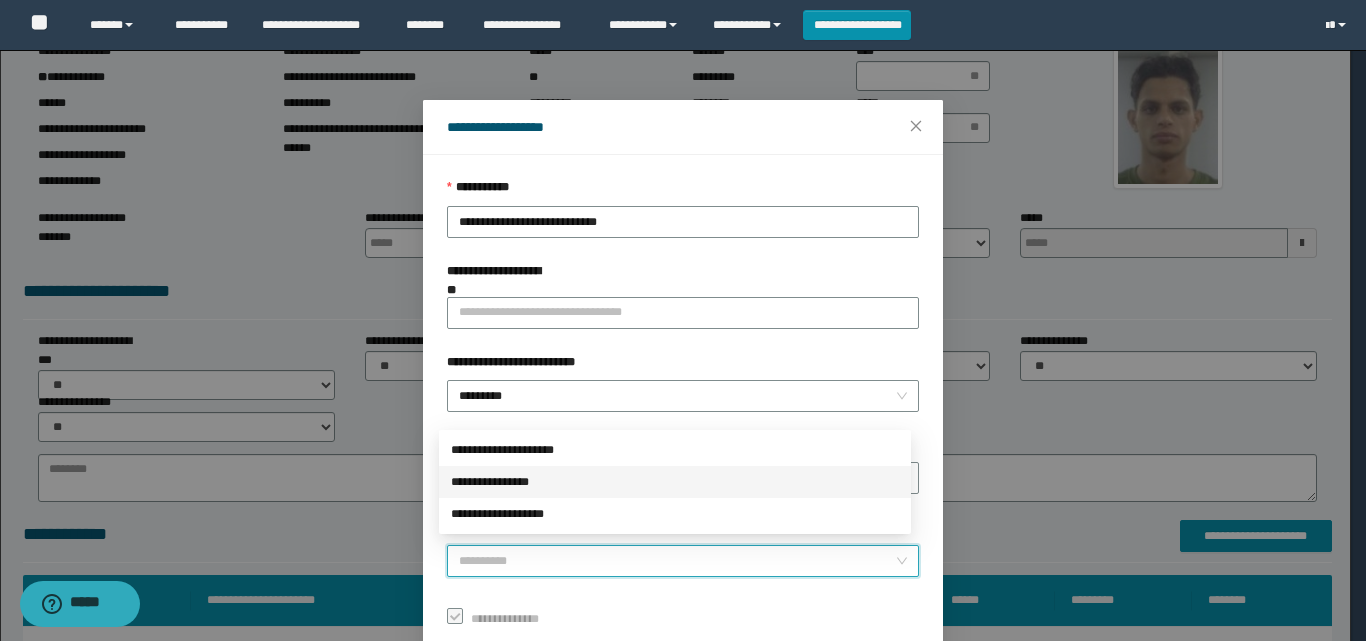 click on "**********" at bounding box center [675, 482] 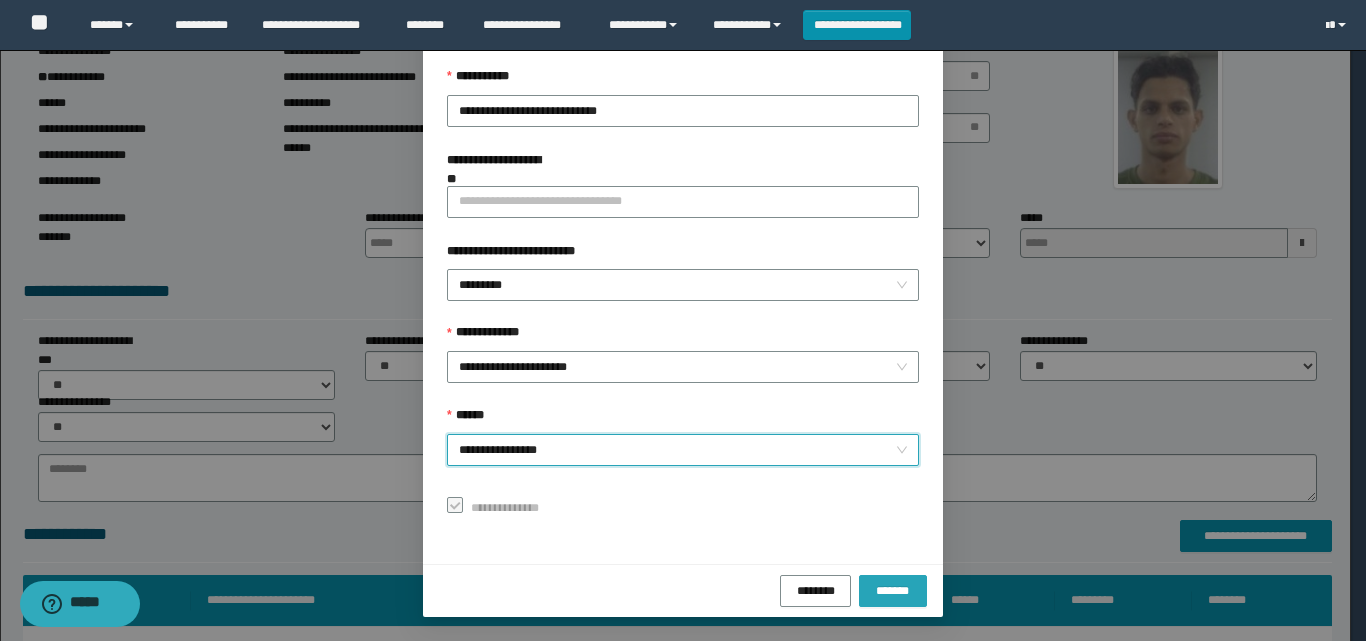 click on "*******" at bounding box center (893, 590) 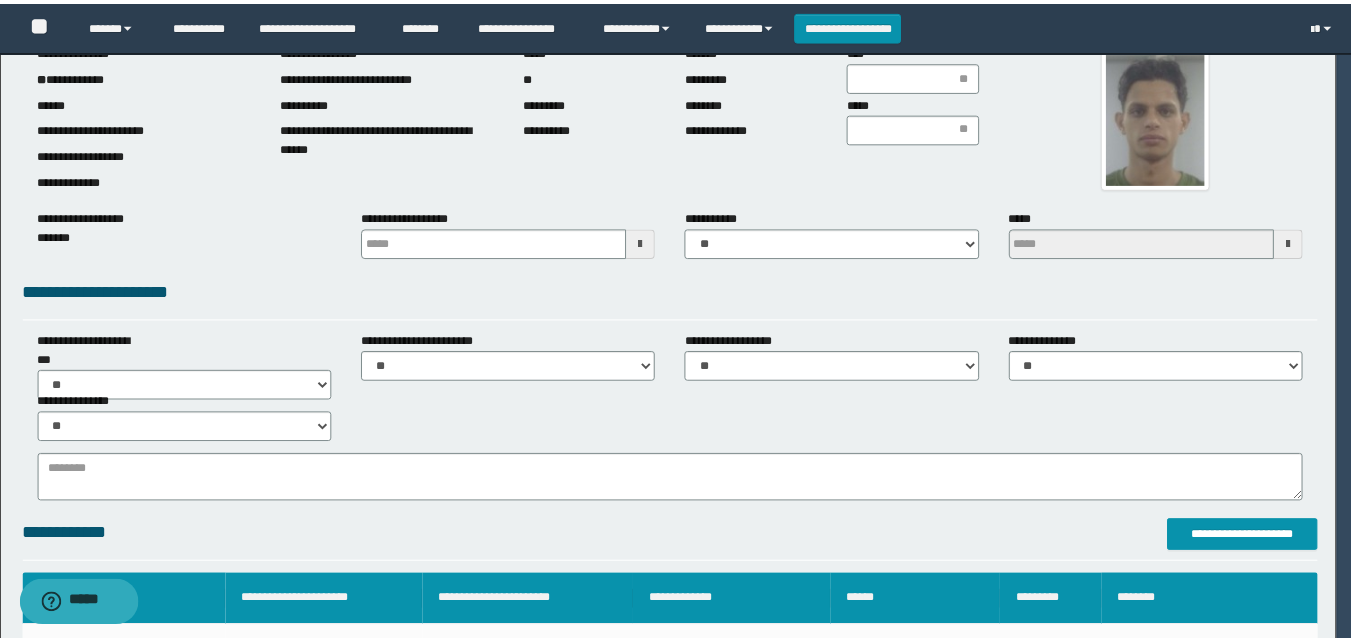 scroll, scrollTop: 64, scrollLeft: 0, axis: vertical 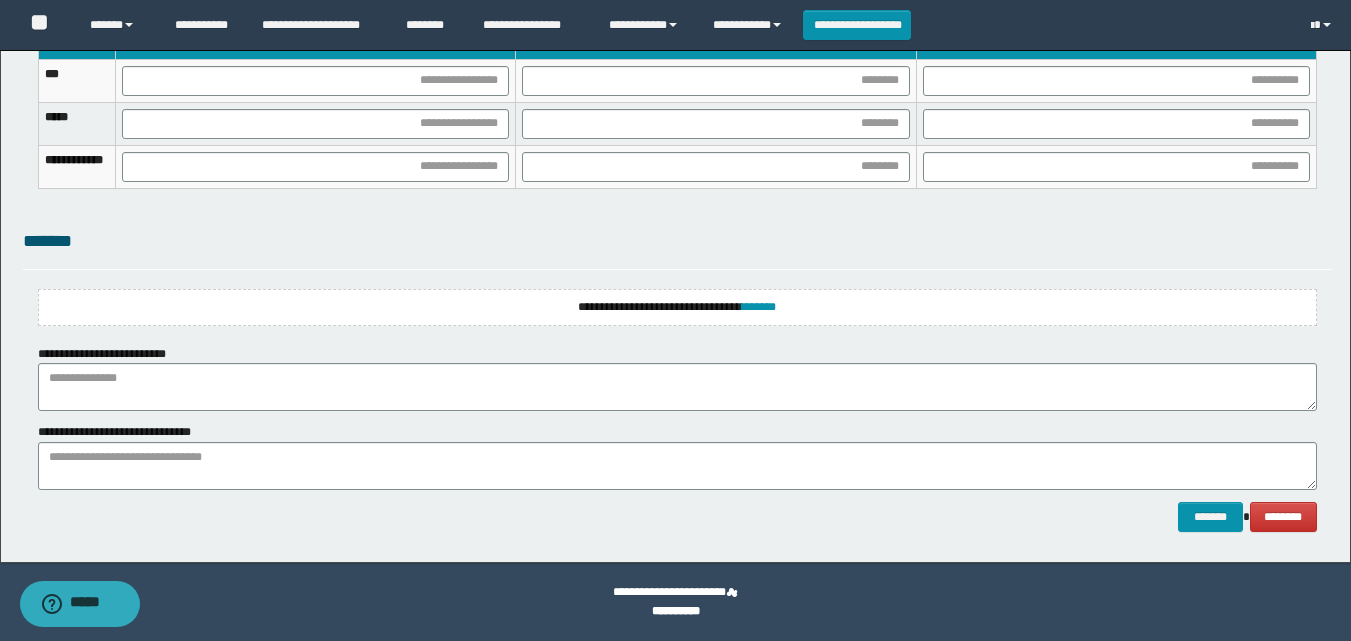 click on "**********" at bounding box center [675, -352] 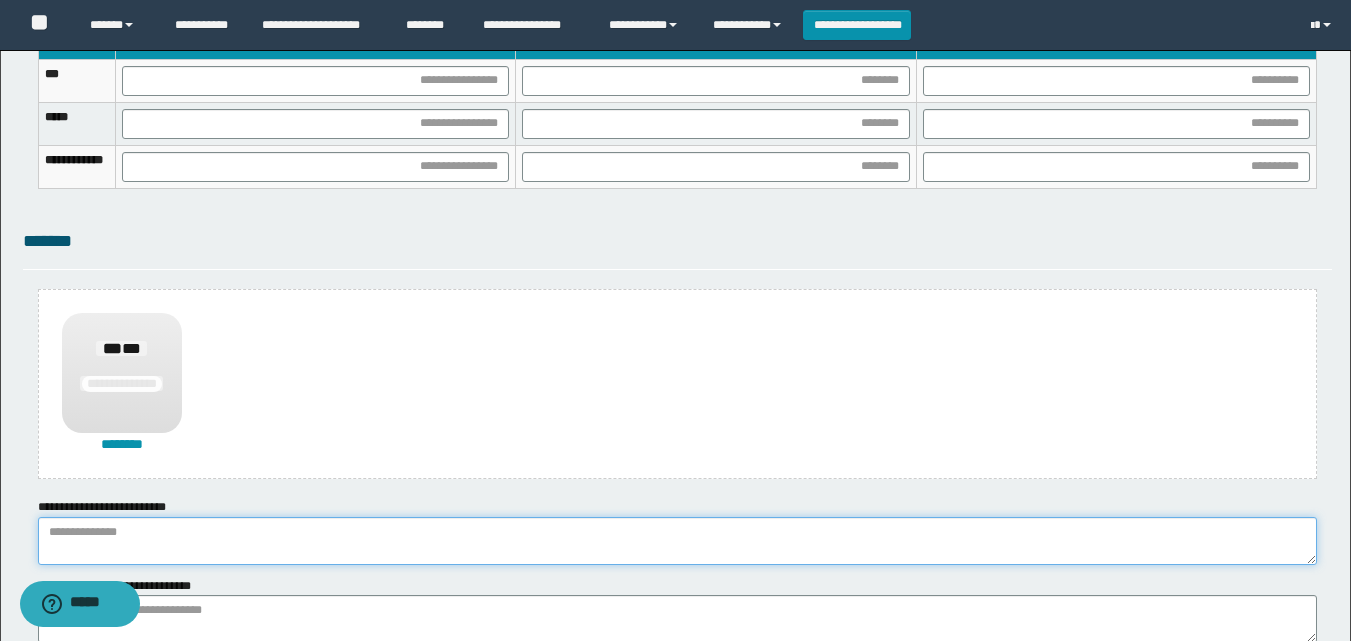 click at bounding box center (677, 541) 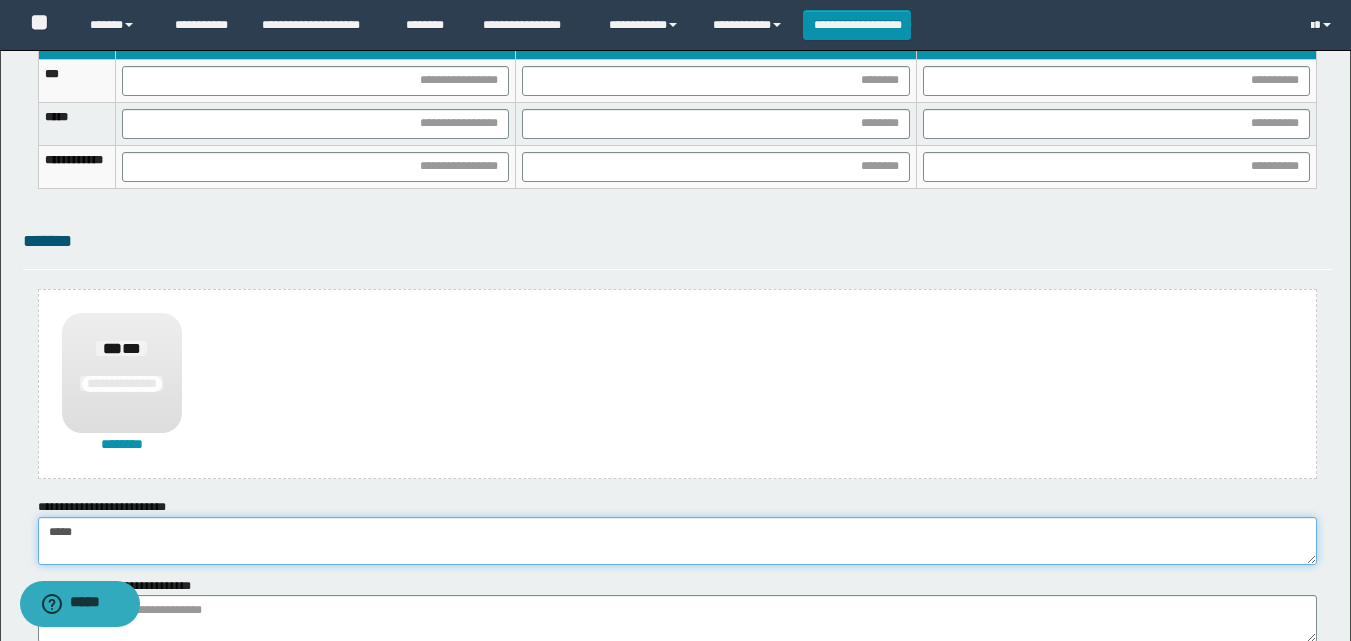 type on "******" 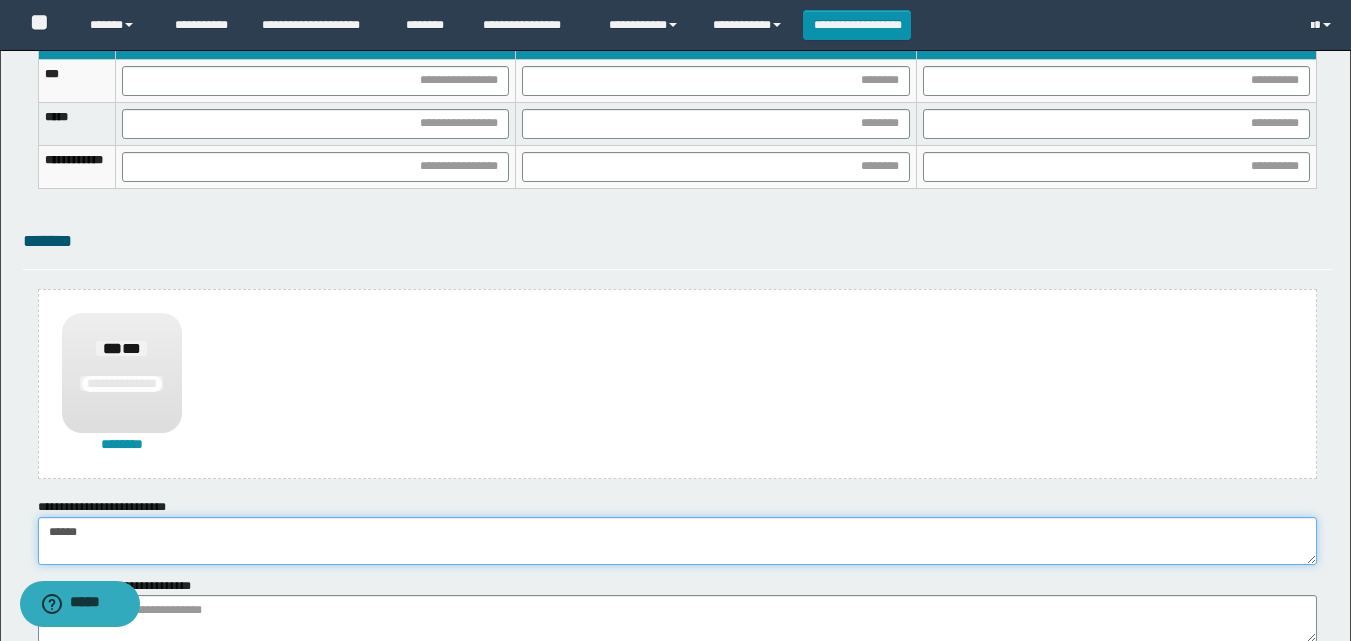 drag, startPoint x: 578, startPoint y: 536, endPoint x: 0, endPoint y: 551, distance: 578.1946 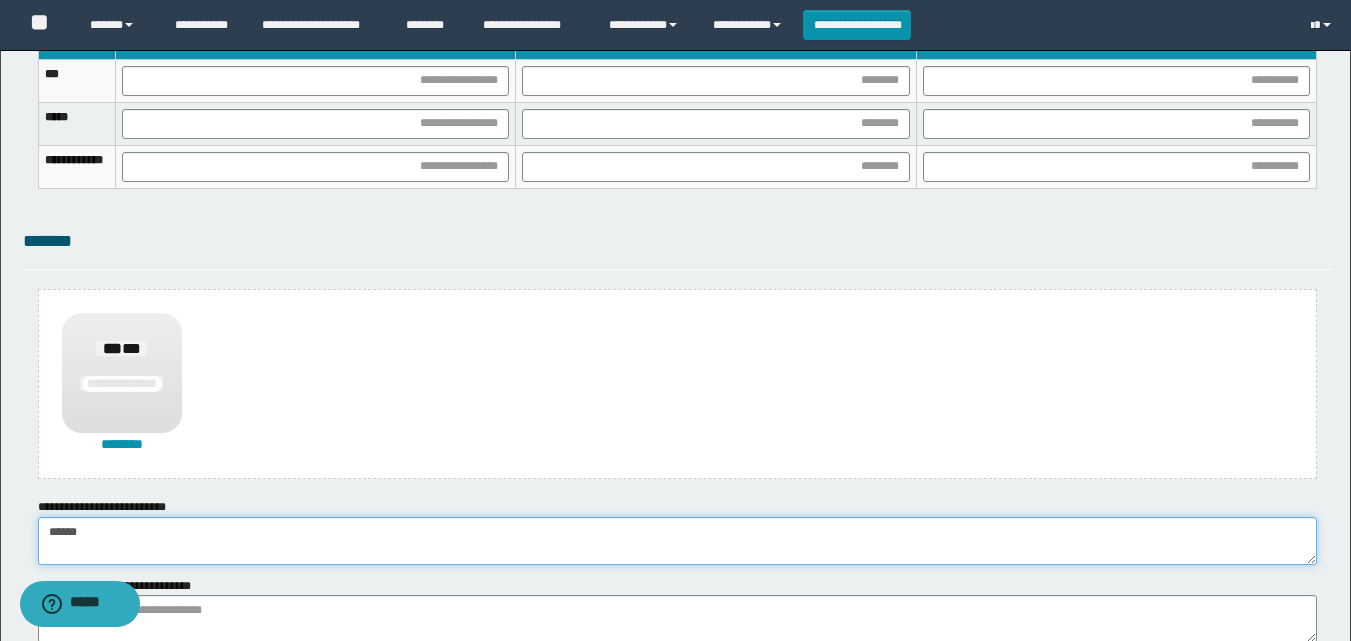 click on "**********" at bounding box center (675, -276) 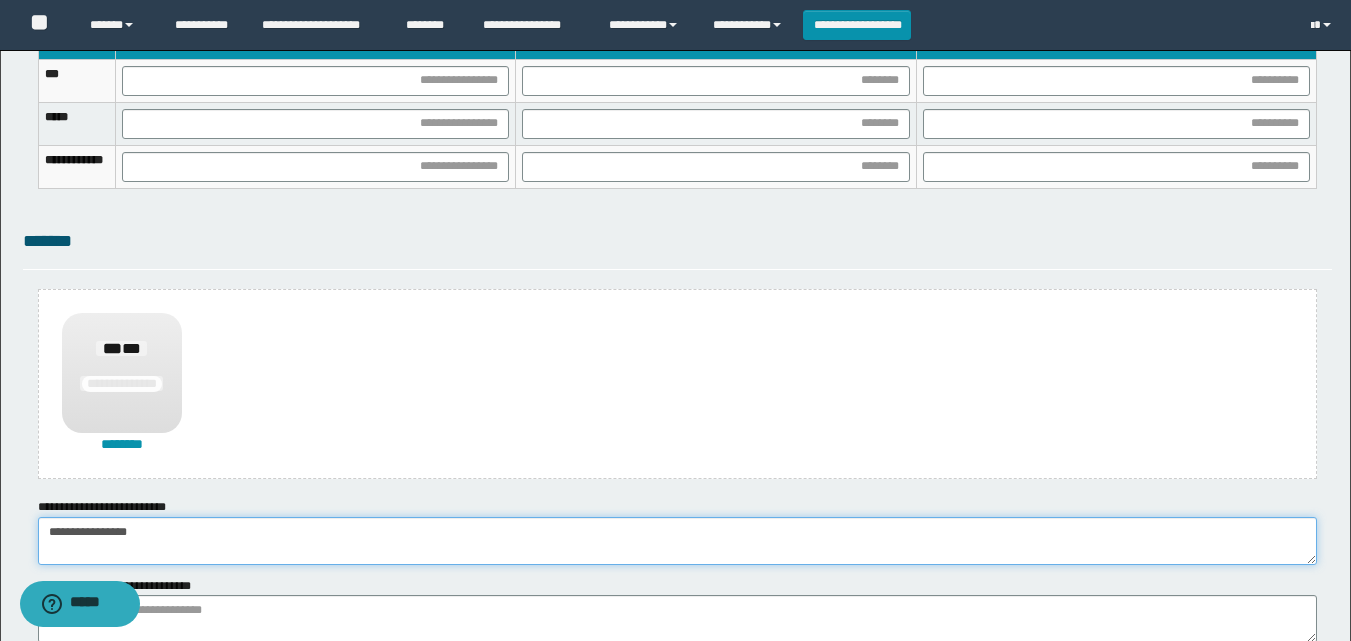 type on "**********" 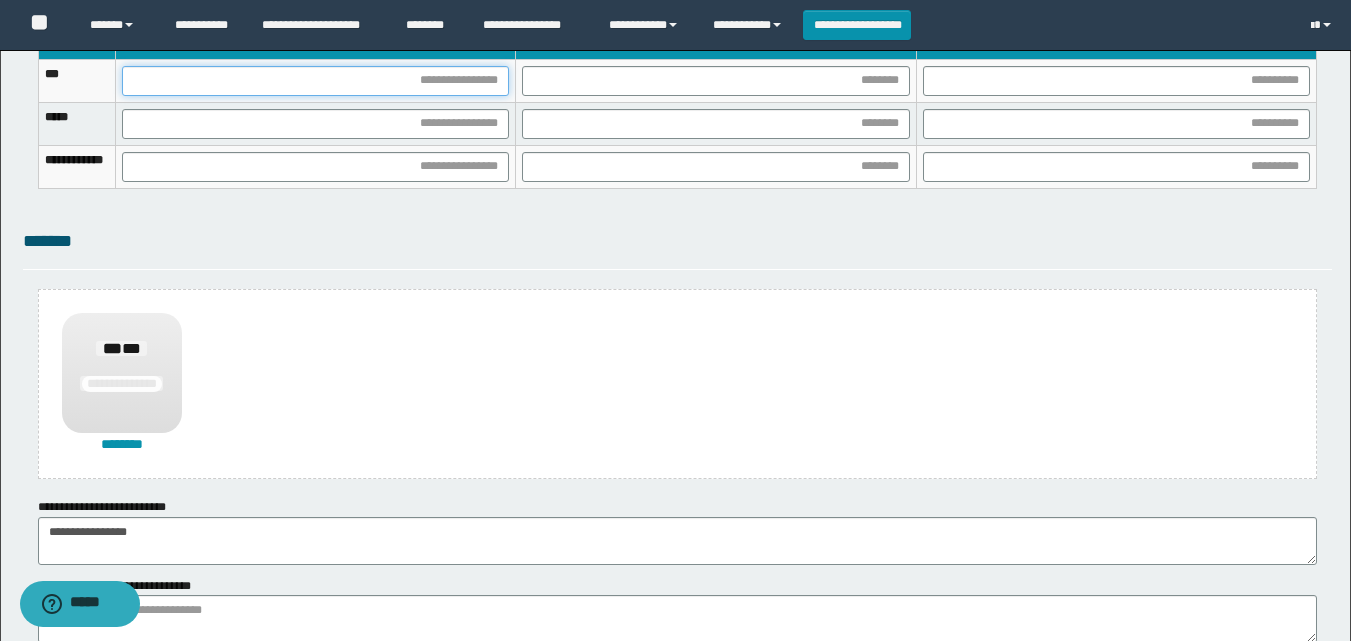 drag, startPoint x: 526, startPoint y: 70, endPoint x: 583, endPoint y: 293, distance: 230.16951 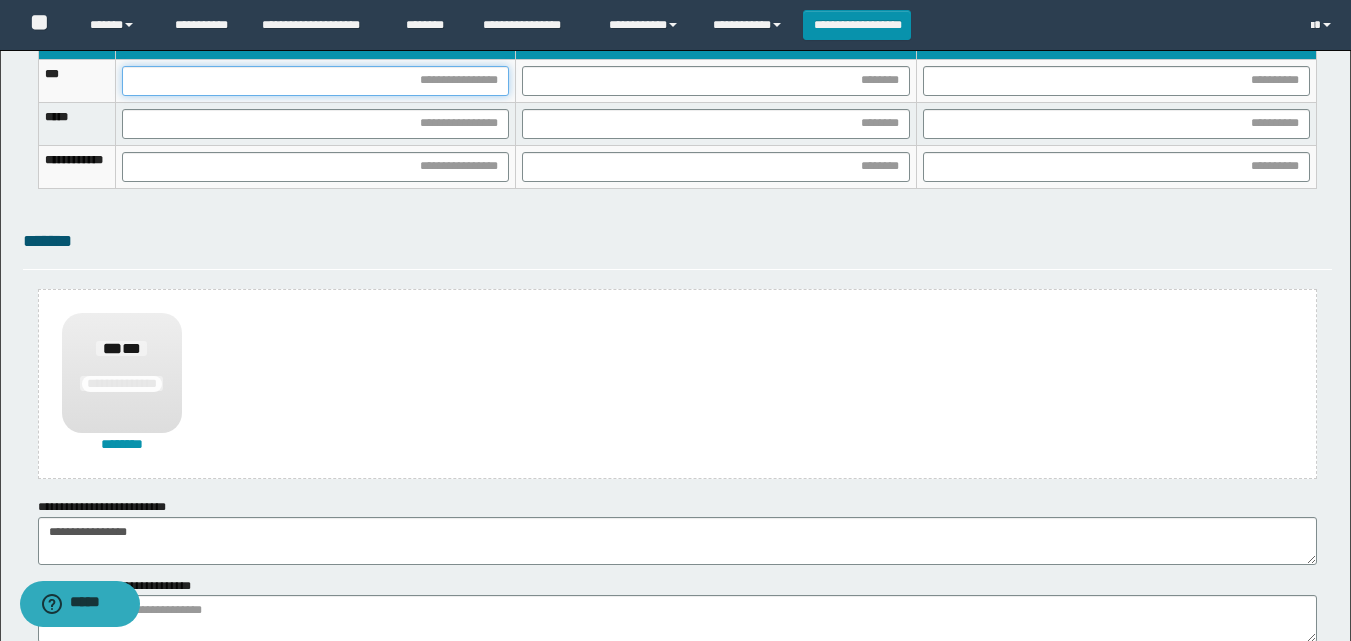 click at bounding box center (315, 81) 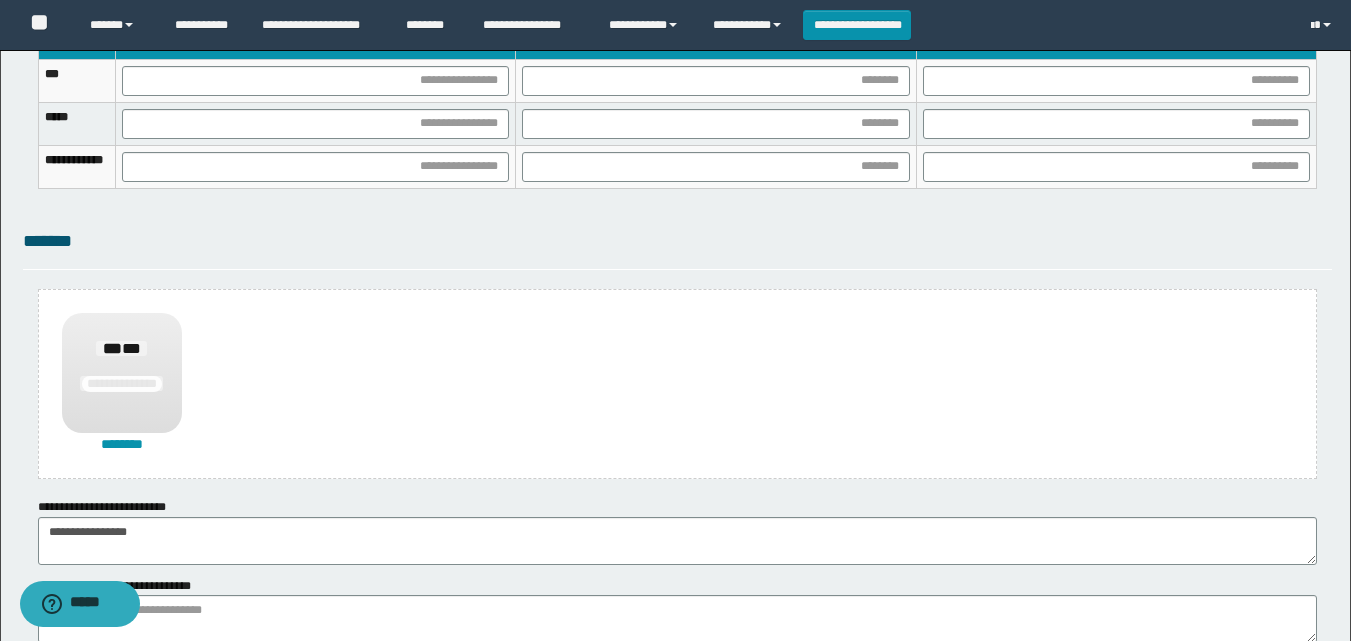 click on "**********" at bounding box center [675, -276] 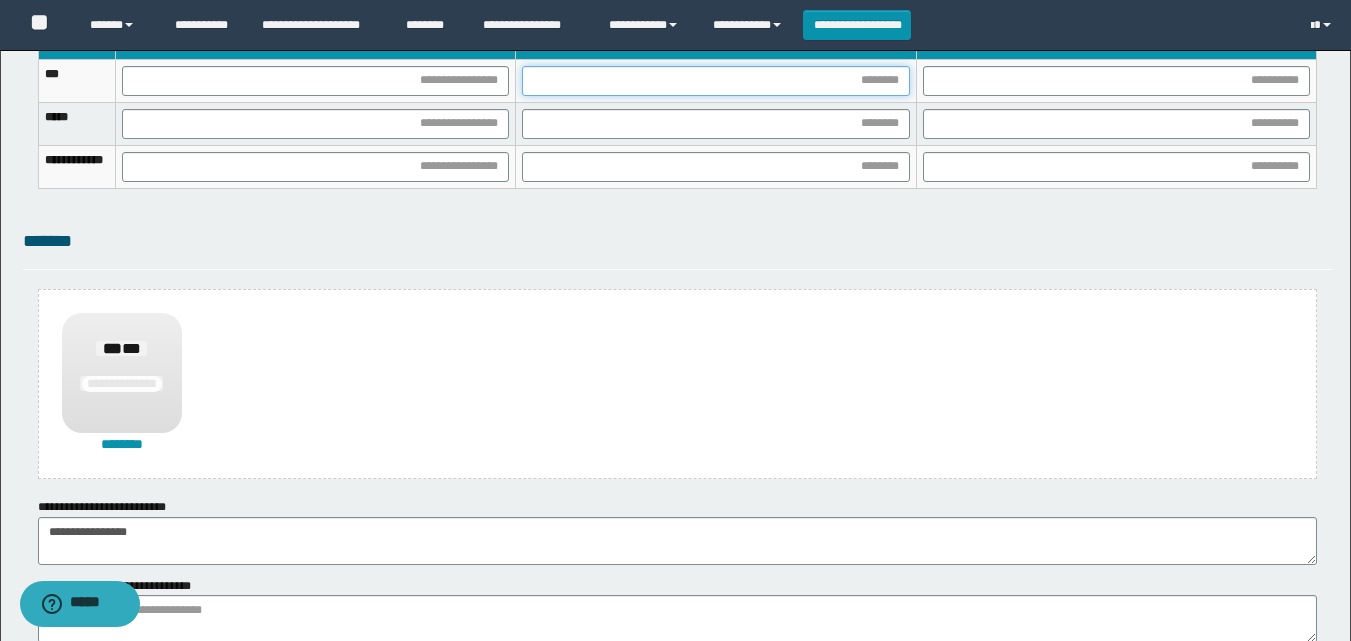 click at bounding box center [715, 81] 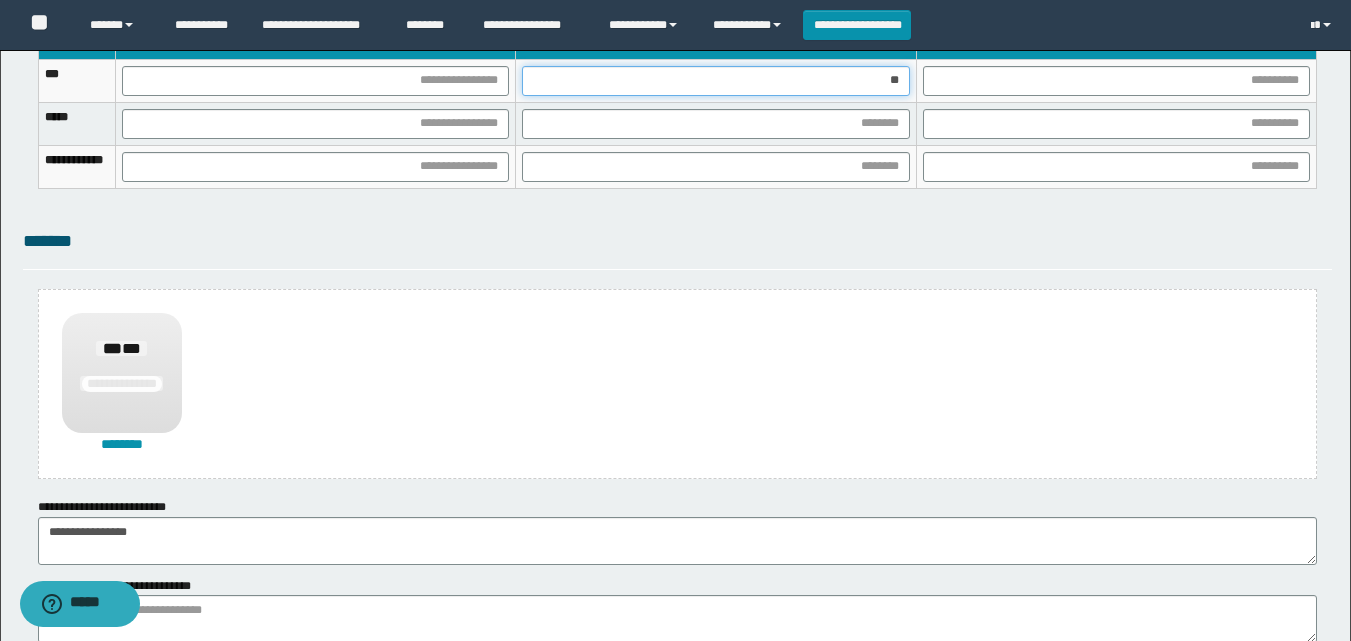type on "***" 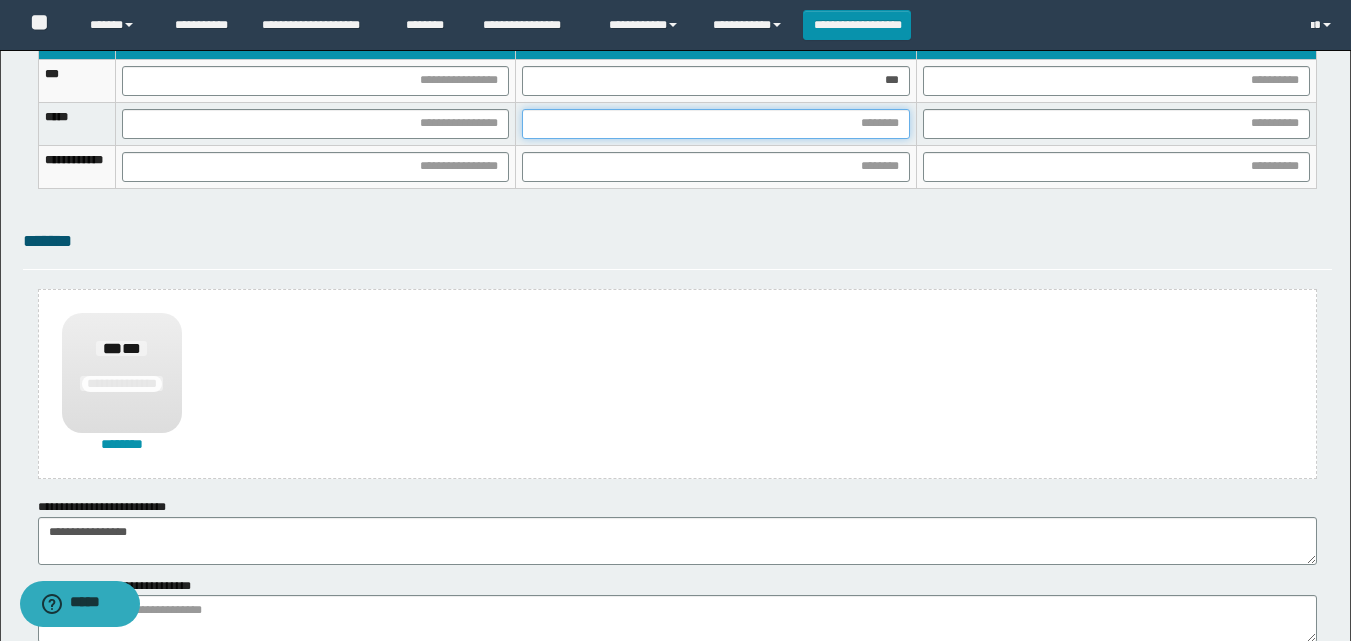 click at bounding box center [715, 124] 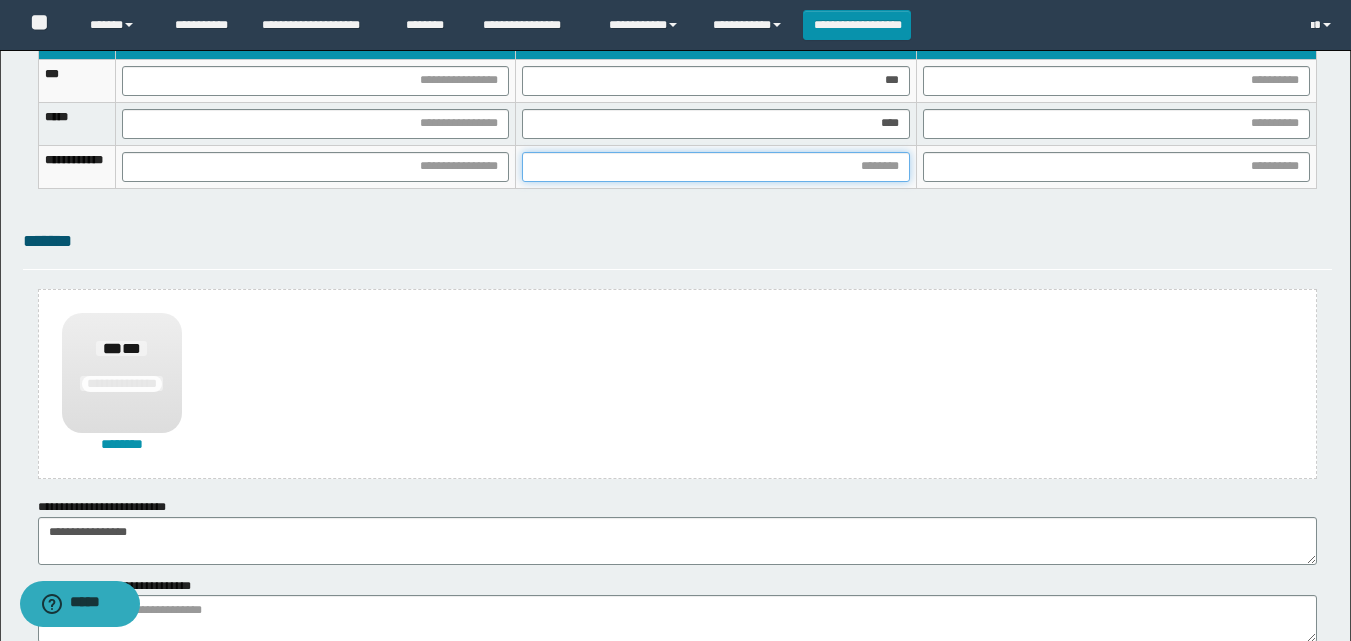 click at bounding box center [715, 167] 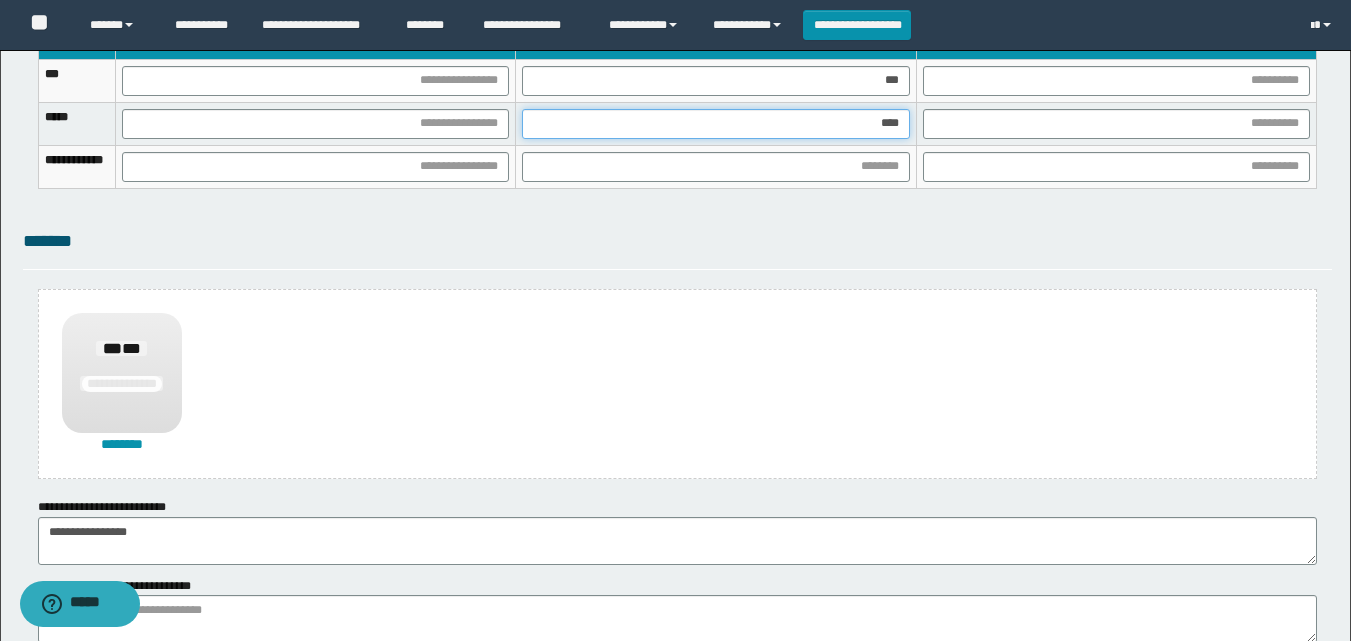 drag, startPoint x: 932, startPoint y: 132, endPoint x: 948, endPoint y: 130, distance: 16.124516 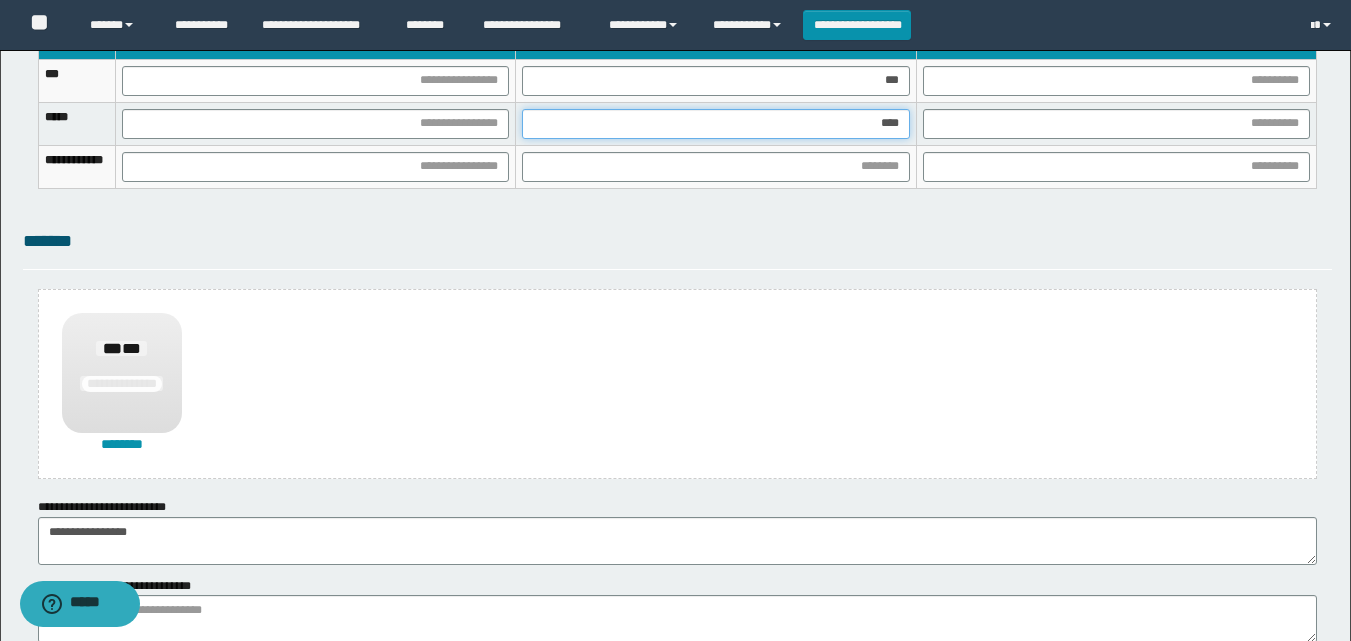 click on "****" at bounding box center (716, 123) 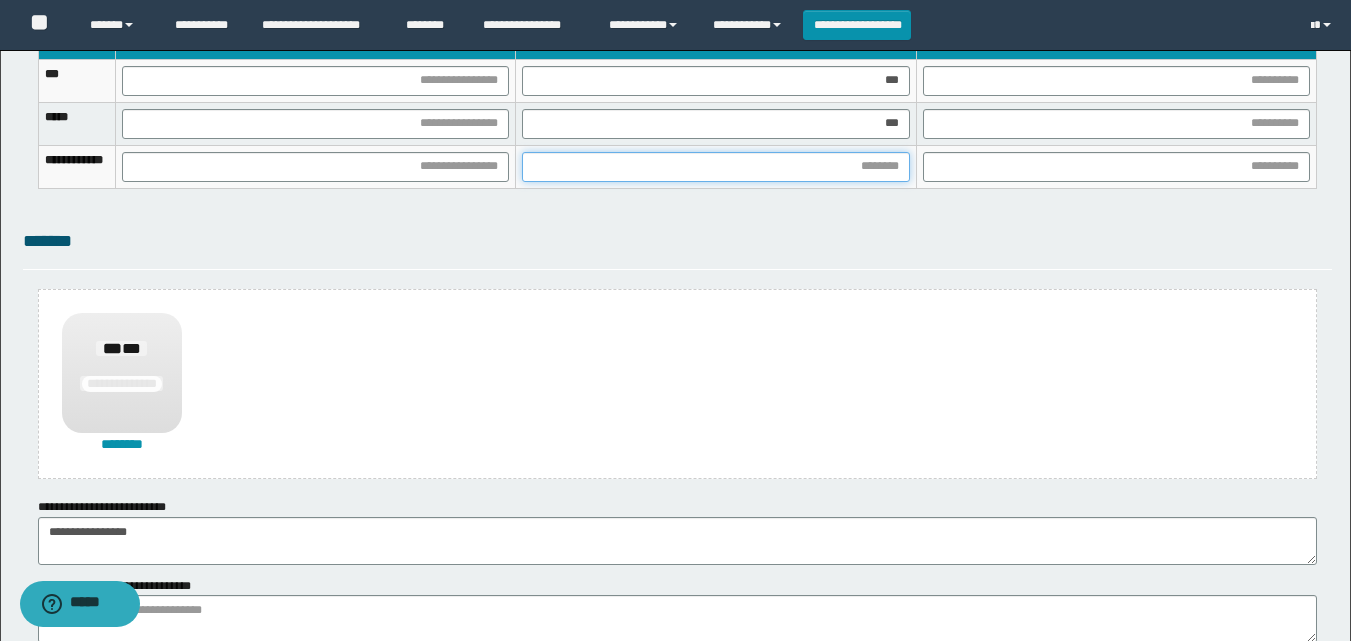 click at bounding box center (715, 167) 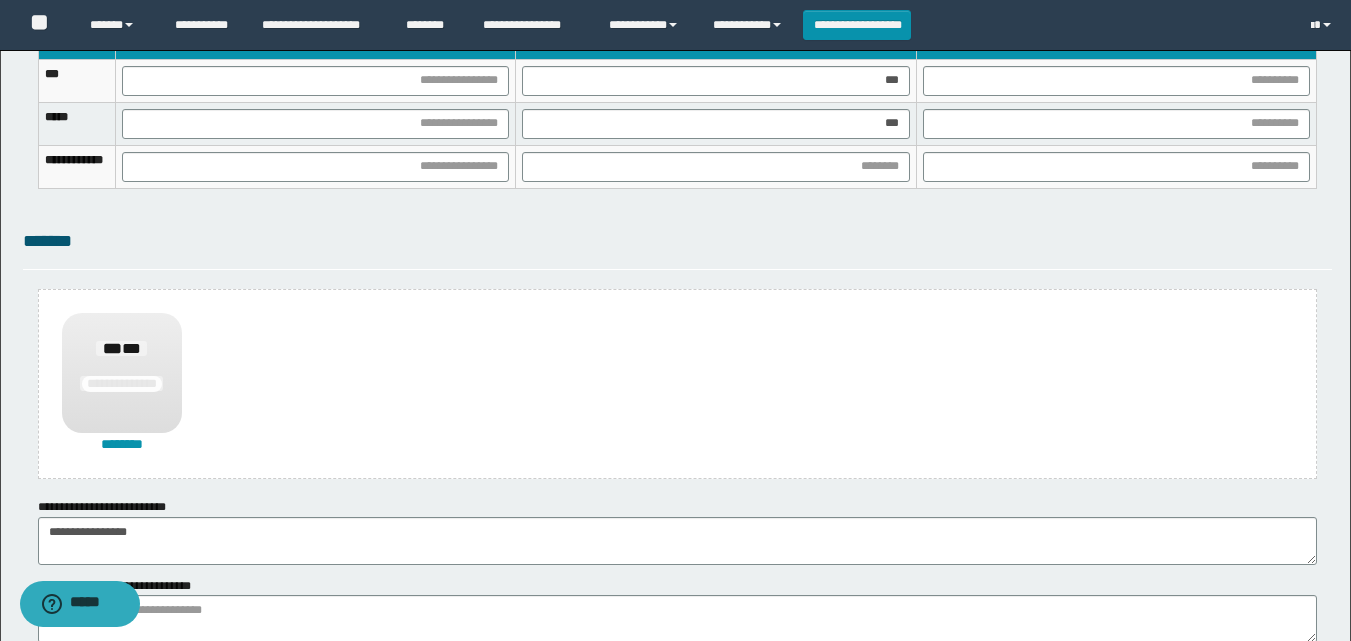 click on "*******" at bounding box center (677, 241) 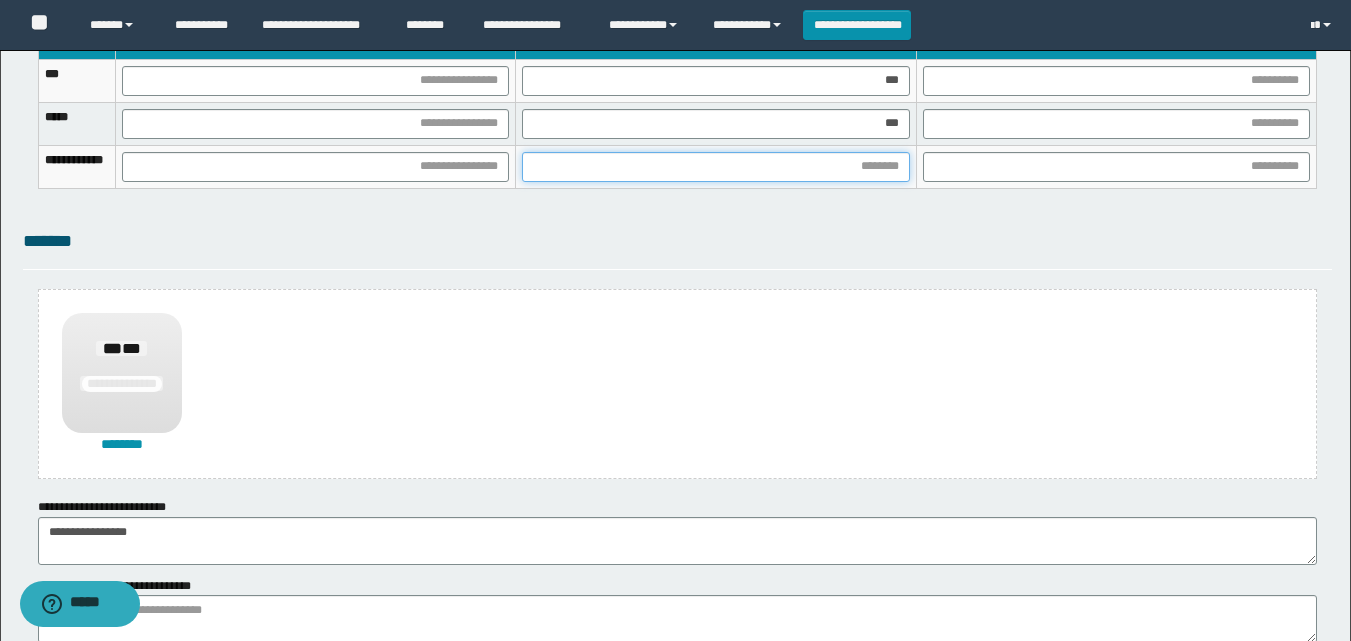 click at bounding box center [715, 167] 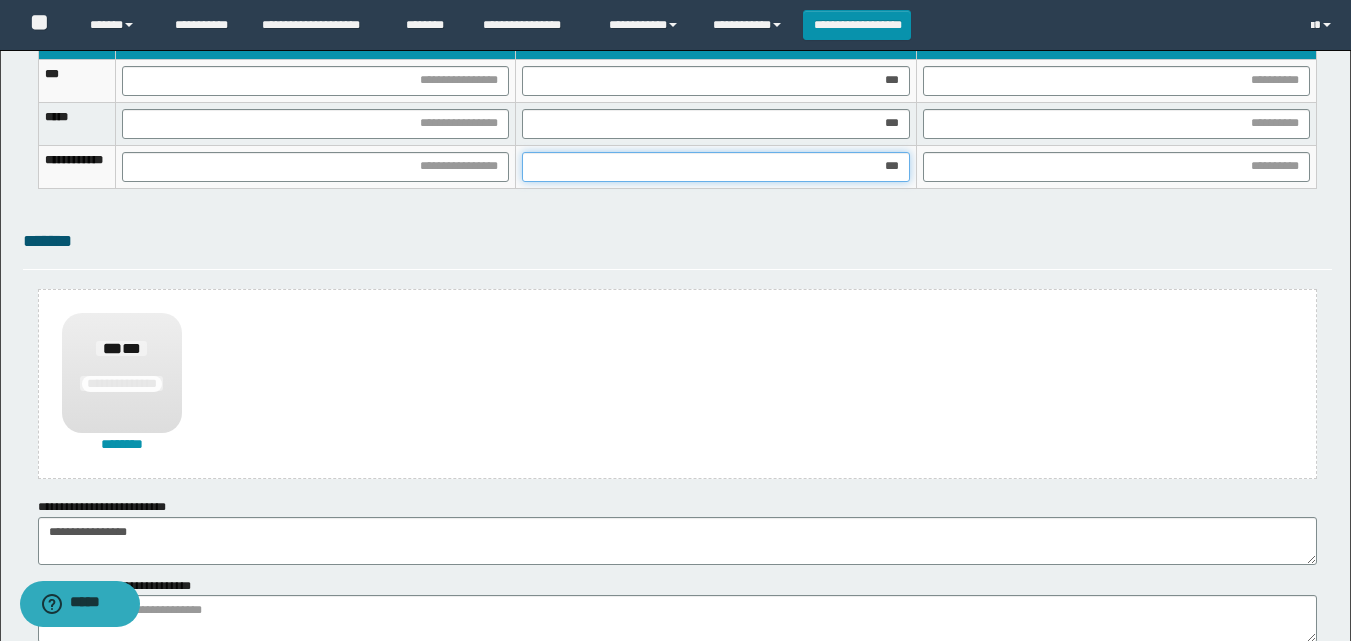 type on "****" 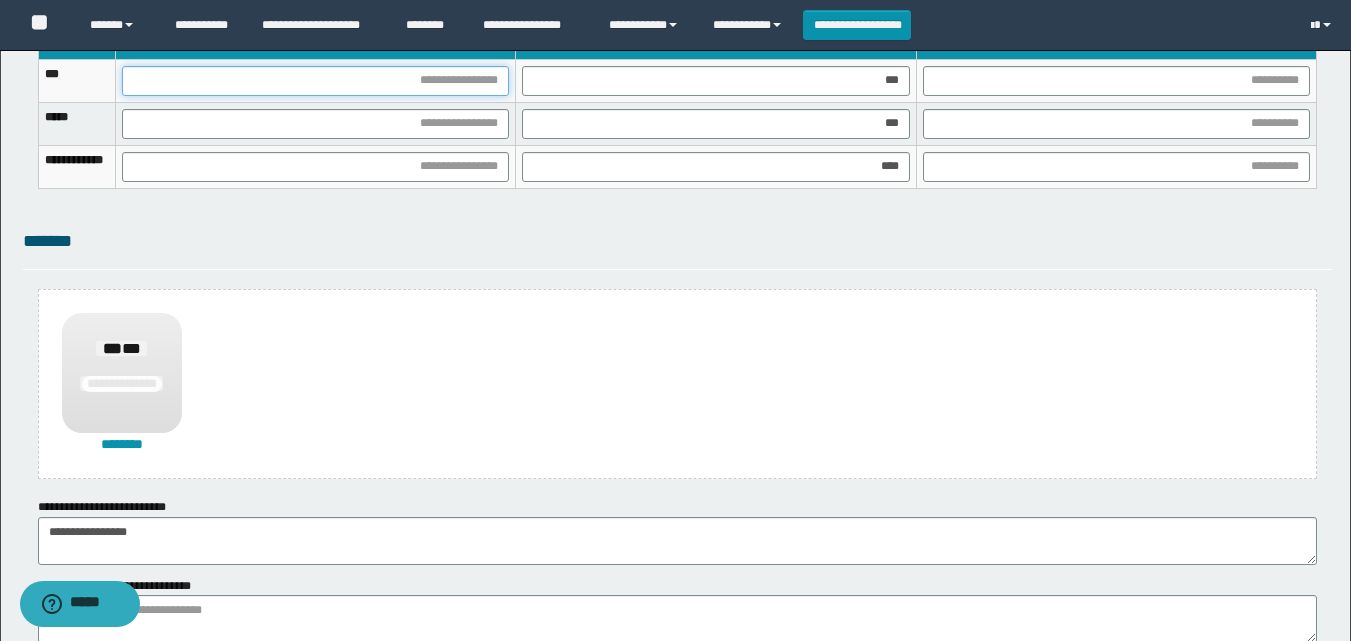 click at bounding box center (315, 81) 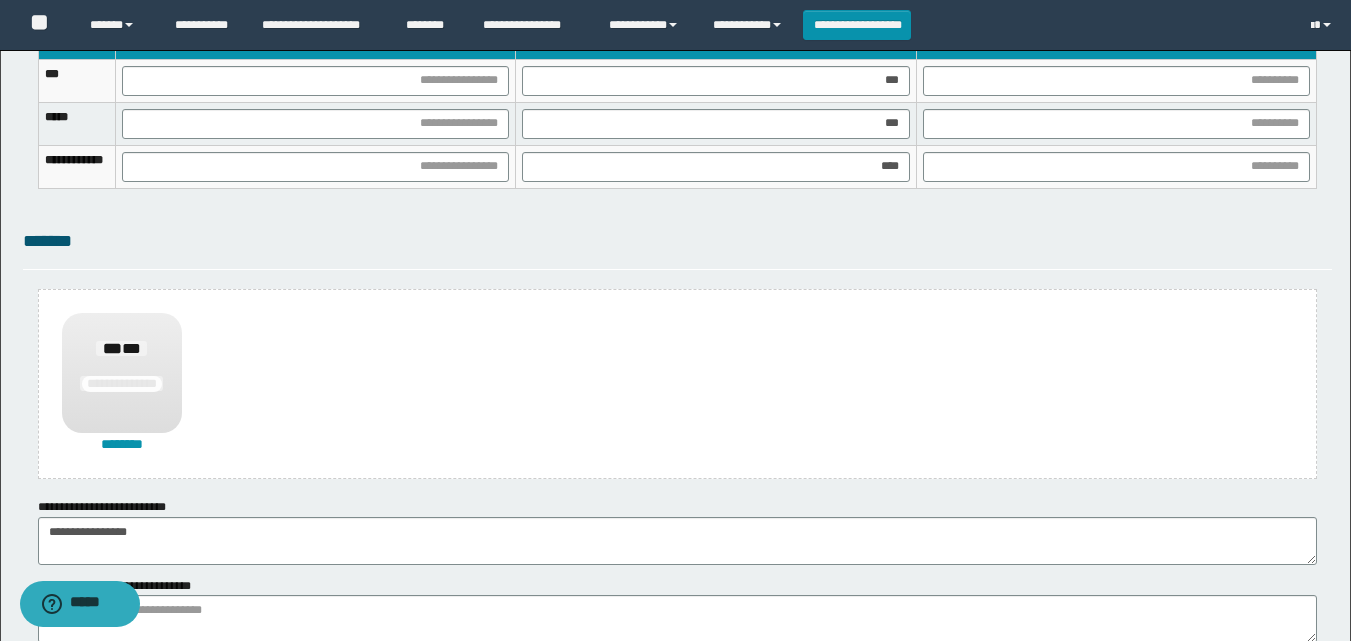 drag, startPoint x: 1335, startPoint y: 246, endPoint x: 1305, endPoint y: 240, distance: 30.594116 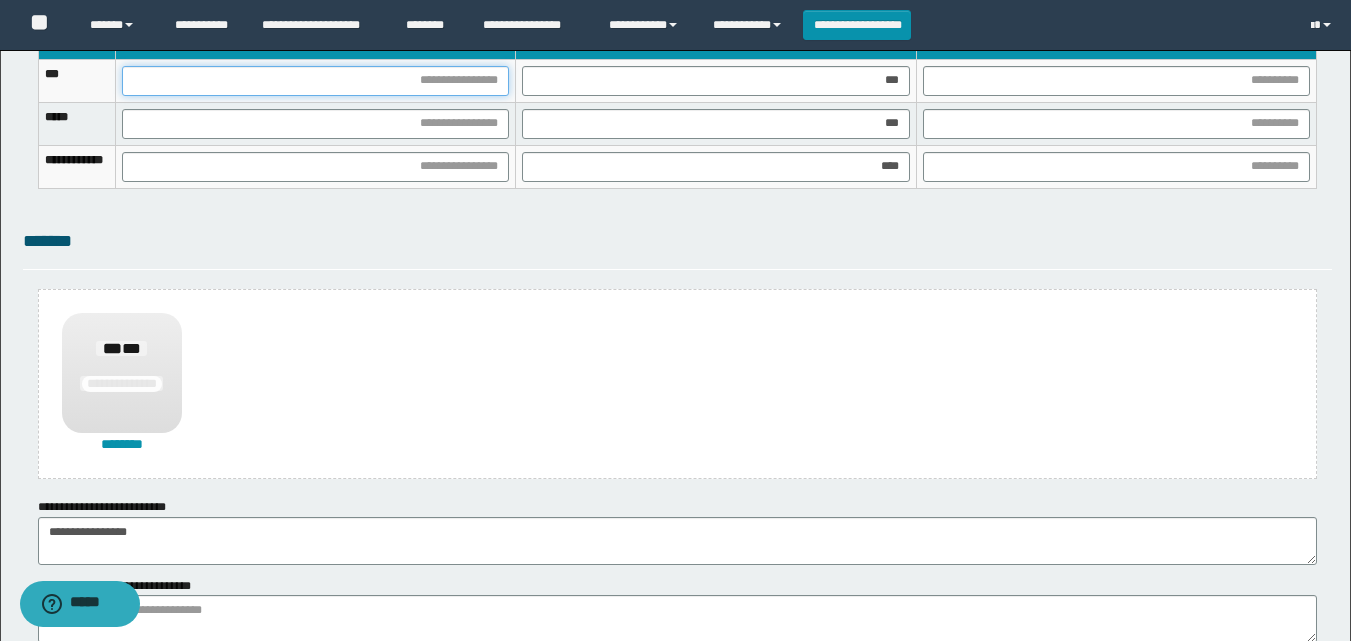 click at bounding box center (315, 81) 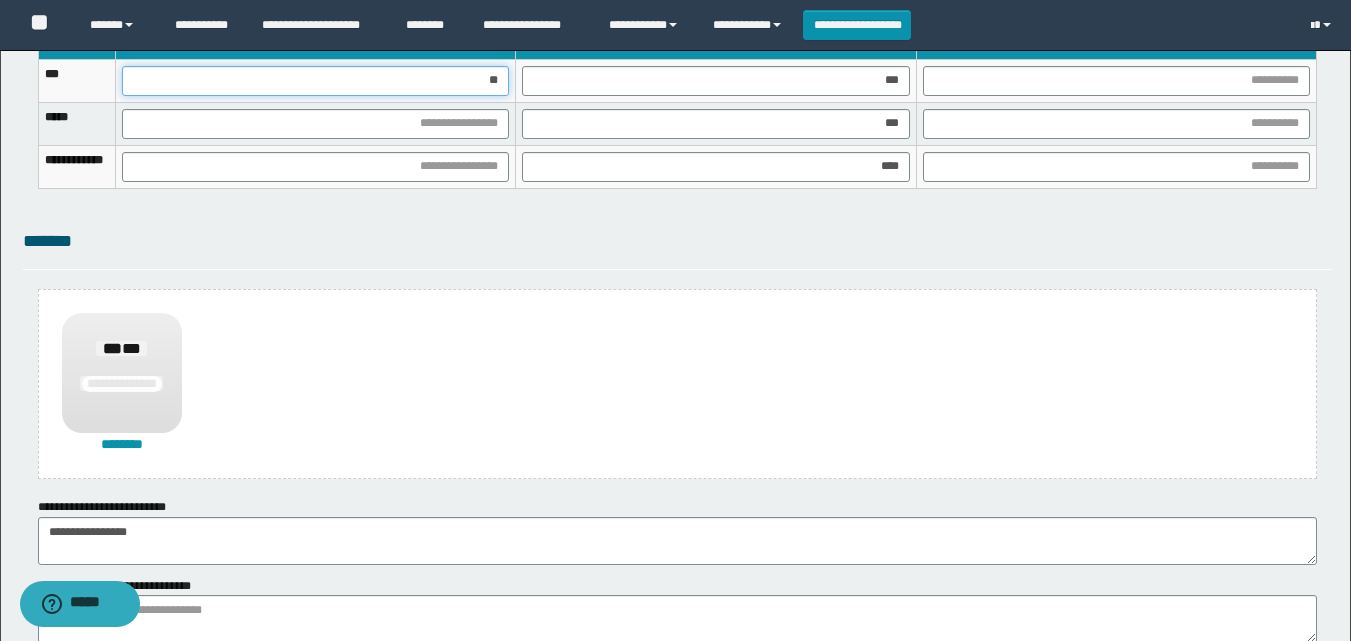 type on "***" 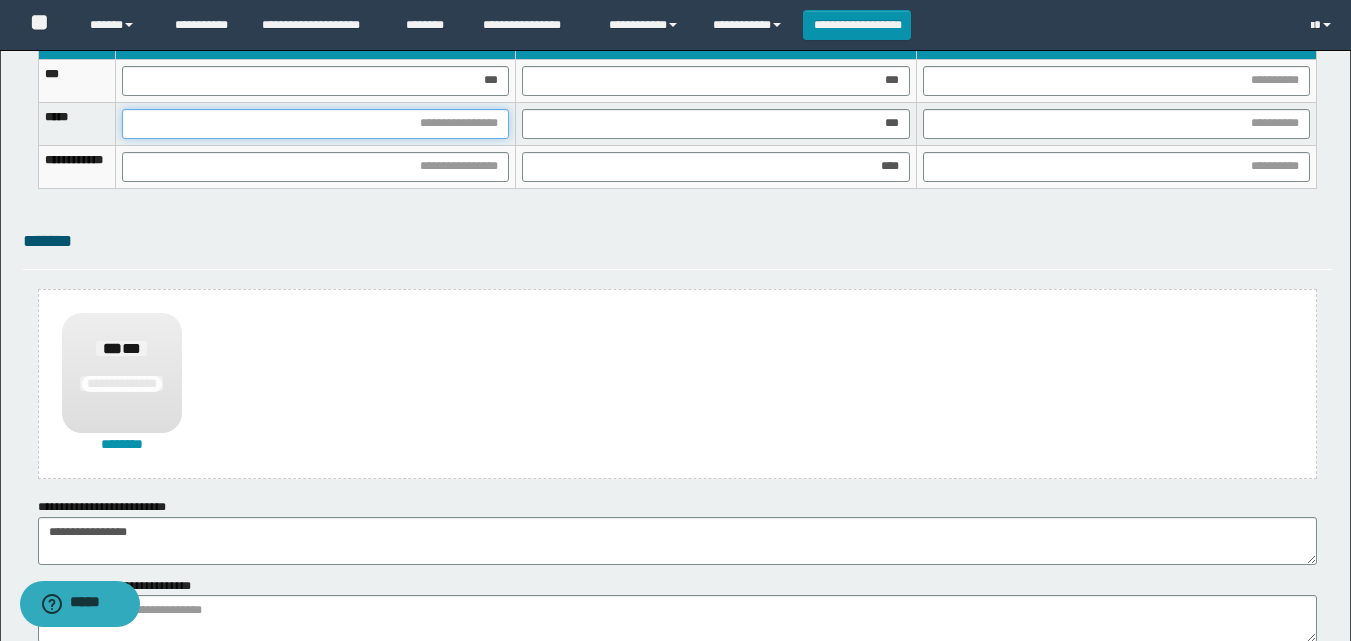 drag, startPoint x: 548, startPoint y: 127, endPoint x: 565, endPoint y: 118, distance: 19.235384 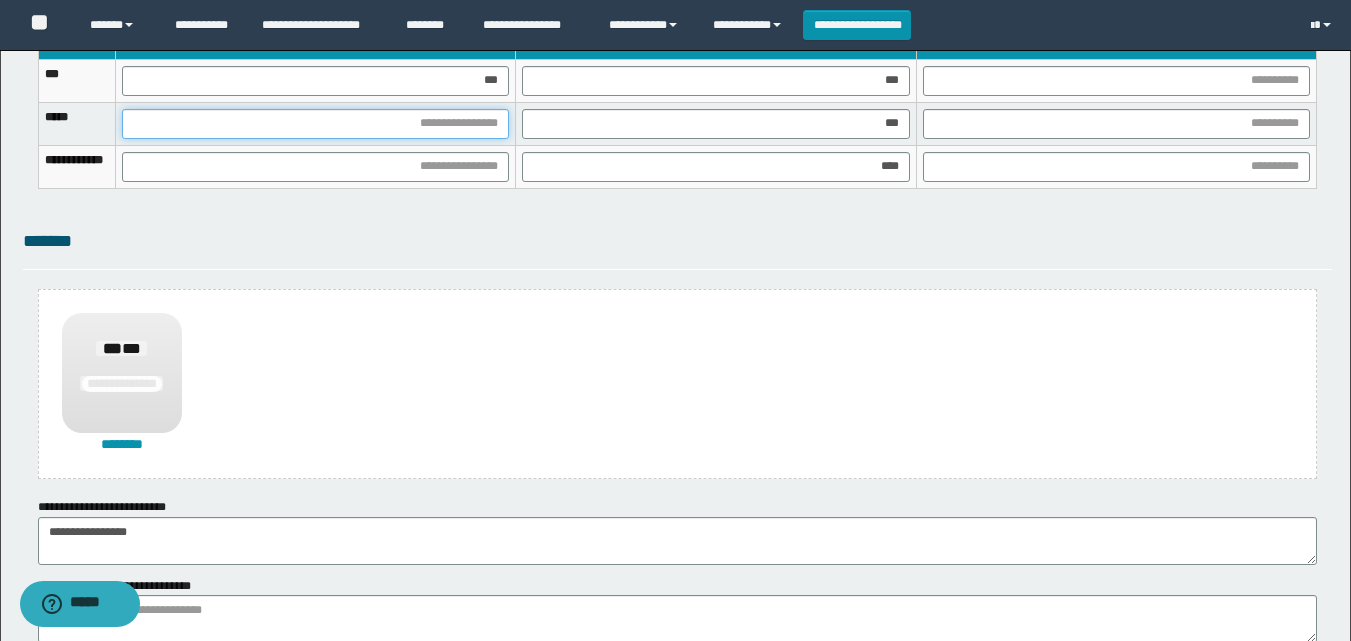 click at bounding box center (315, 124) 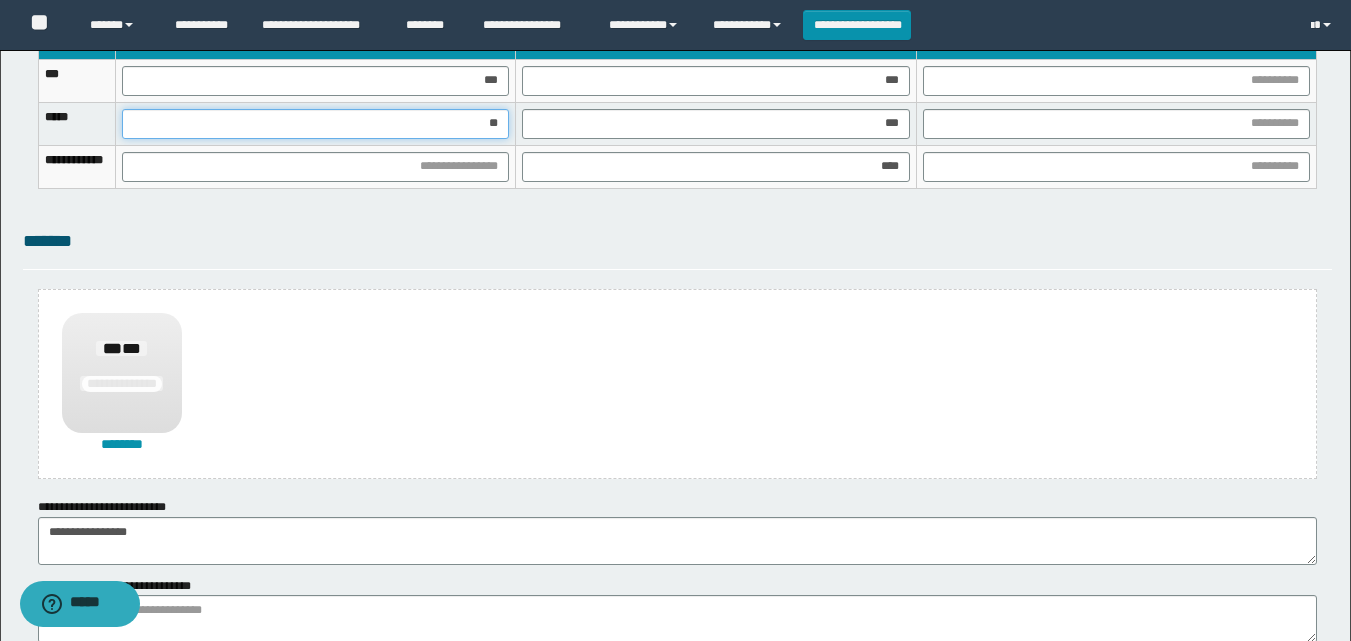 type on "***" 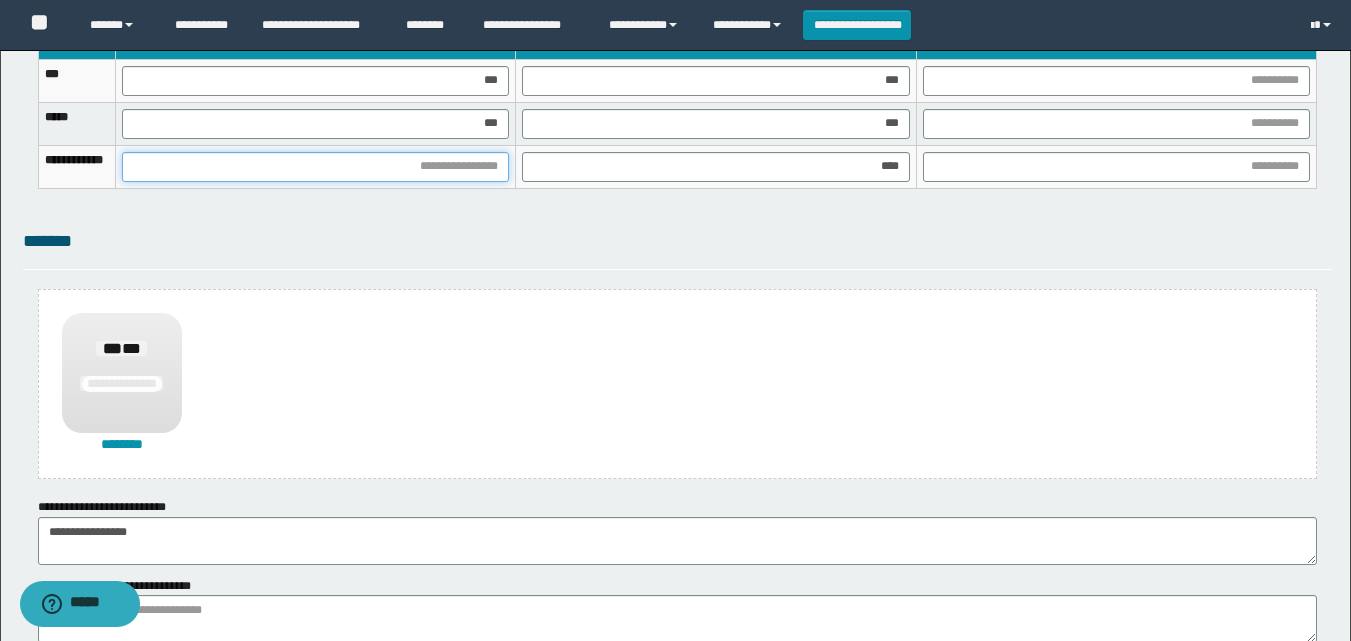 click at bounding box center [315, 167] 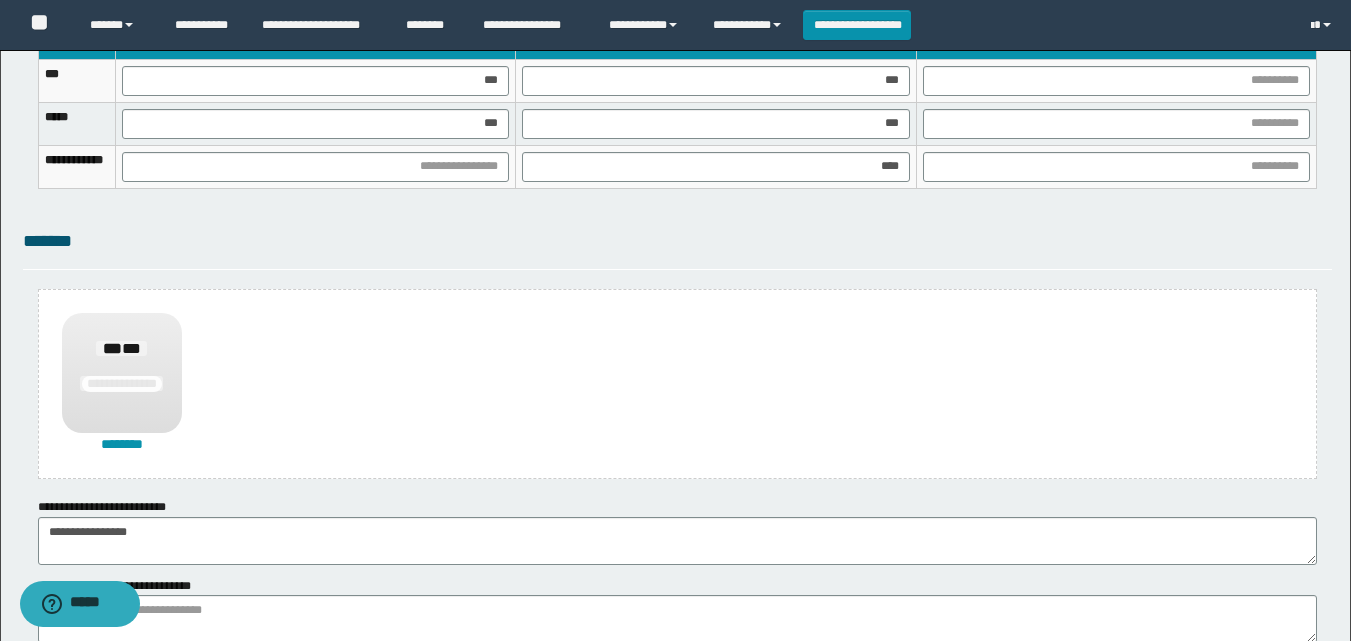 drag, startPoint x: 1325, startPoint y: 237, endPoint x: 1301, endPoint y: 246, distance: 25.632011 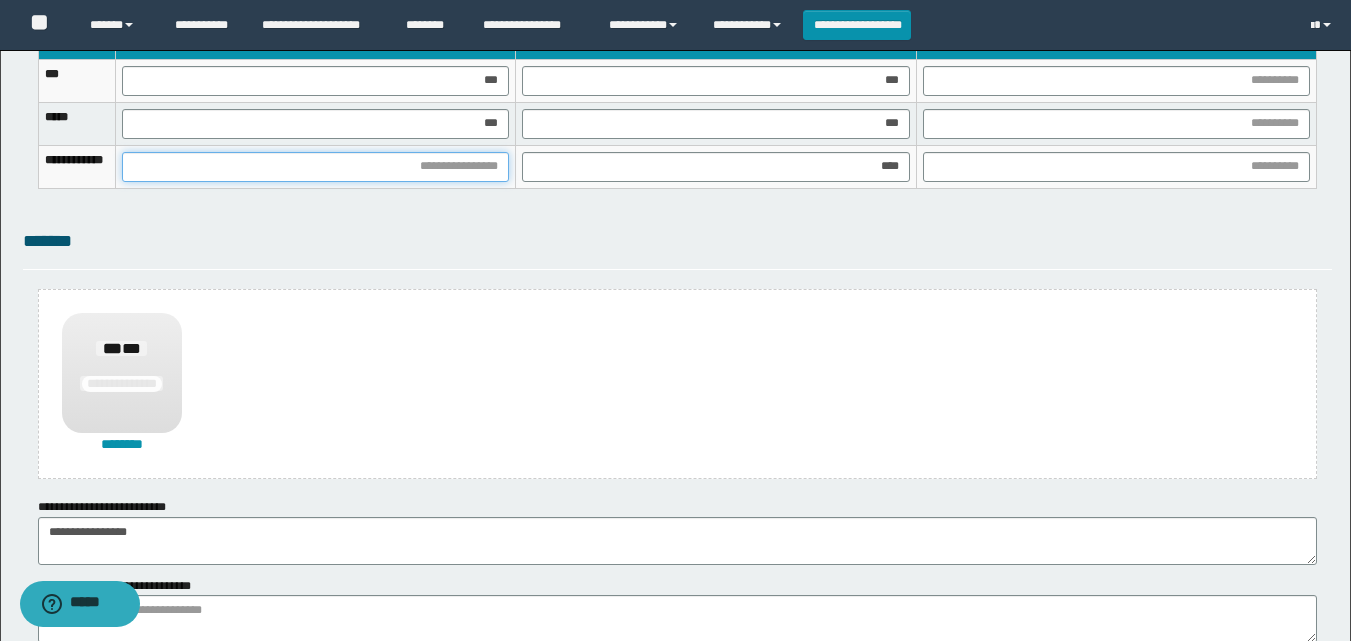 click at bounding box center (315, 167) 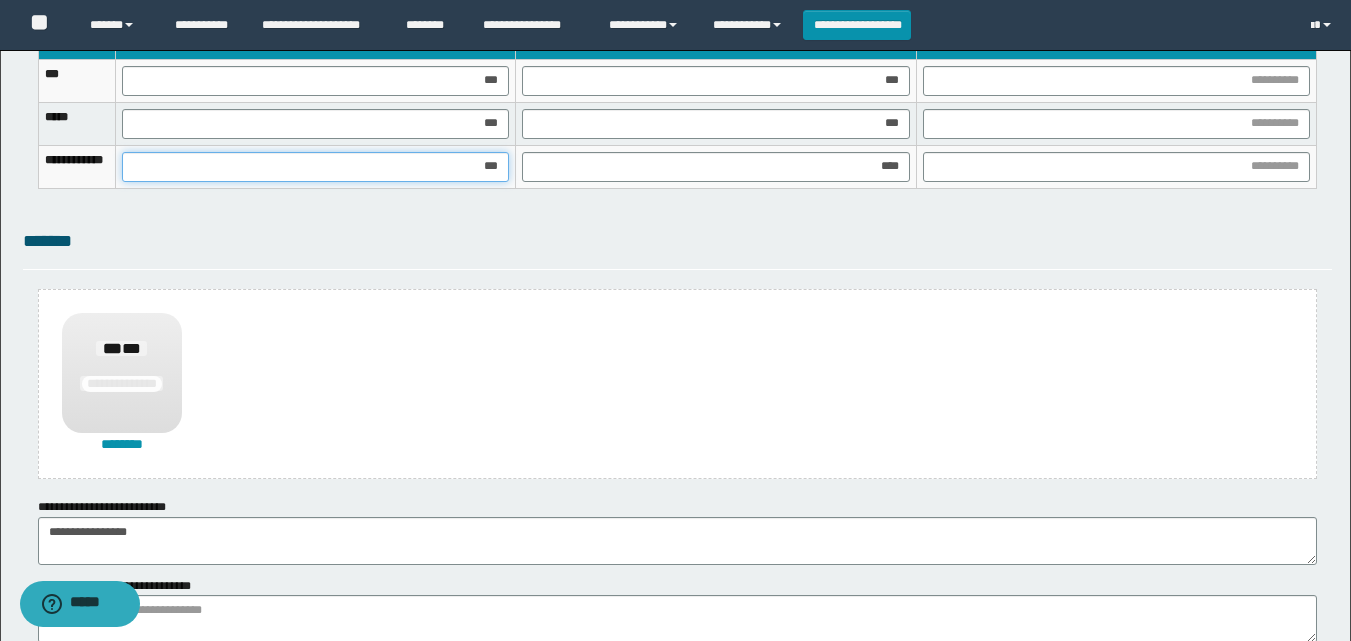 type on "****" 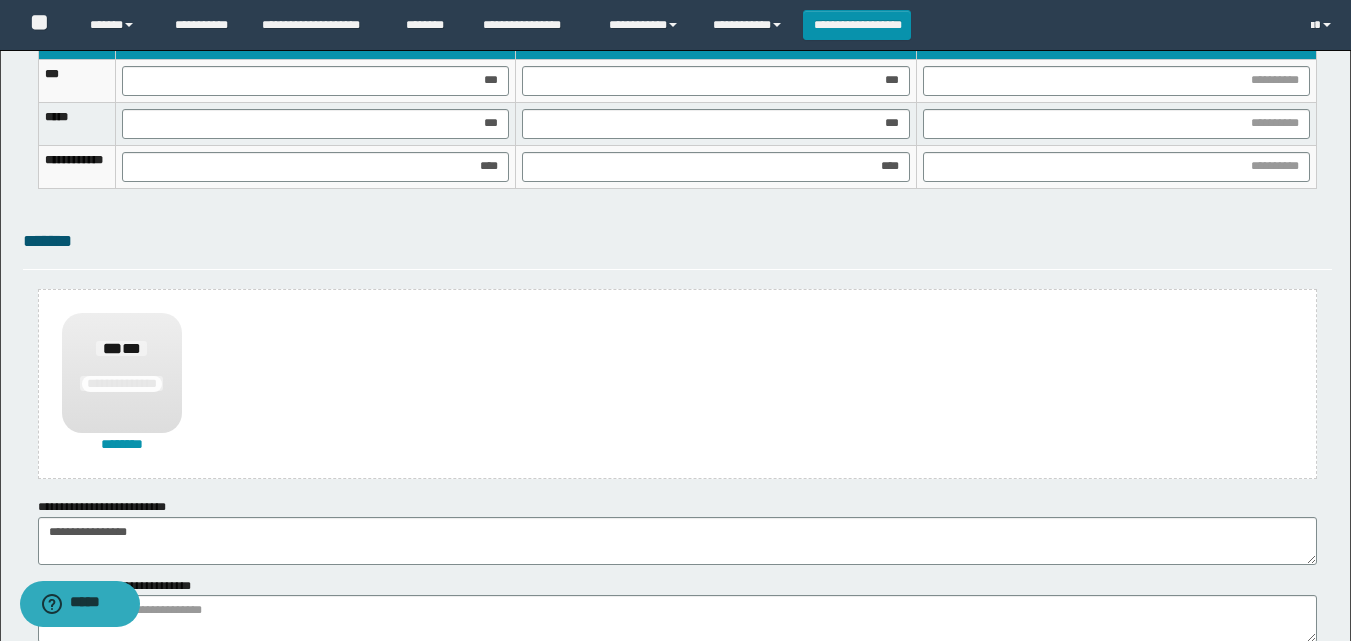 drag, startPoint x: 1222, startPoint y: 98, endPoint x: 1219, endPoint y: 85, distance: 13.341664 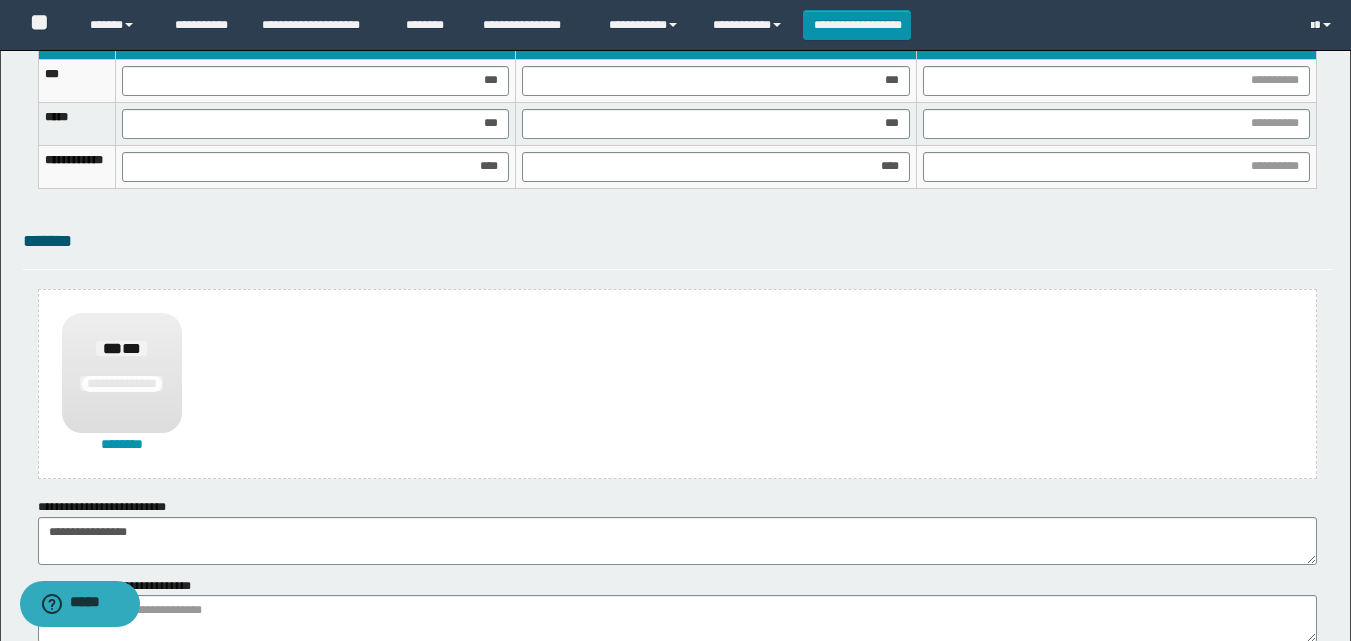 click at bounding box center (1116, 80) 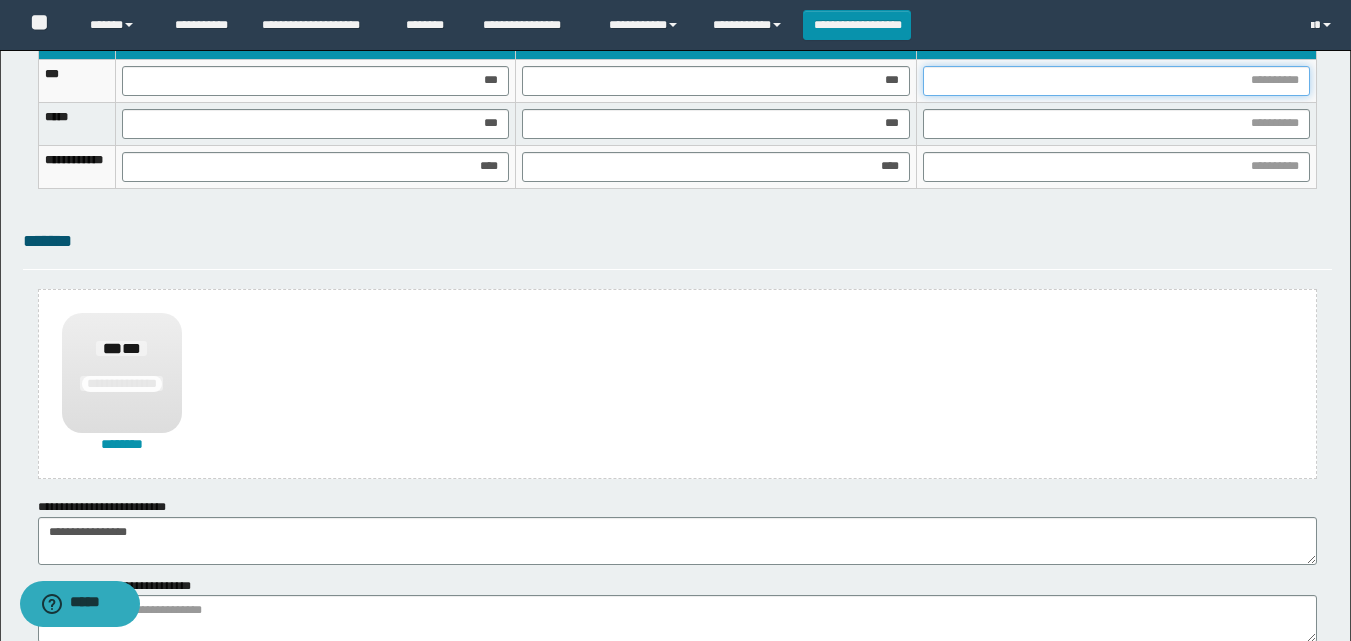 click at bounding box center [1116, 81] 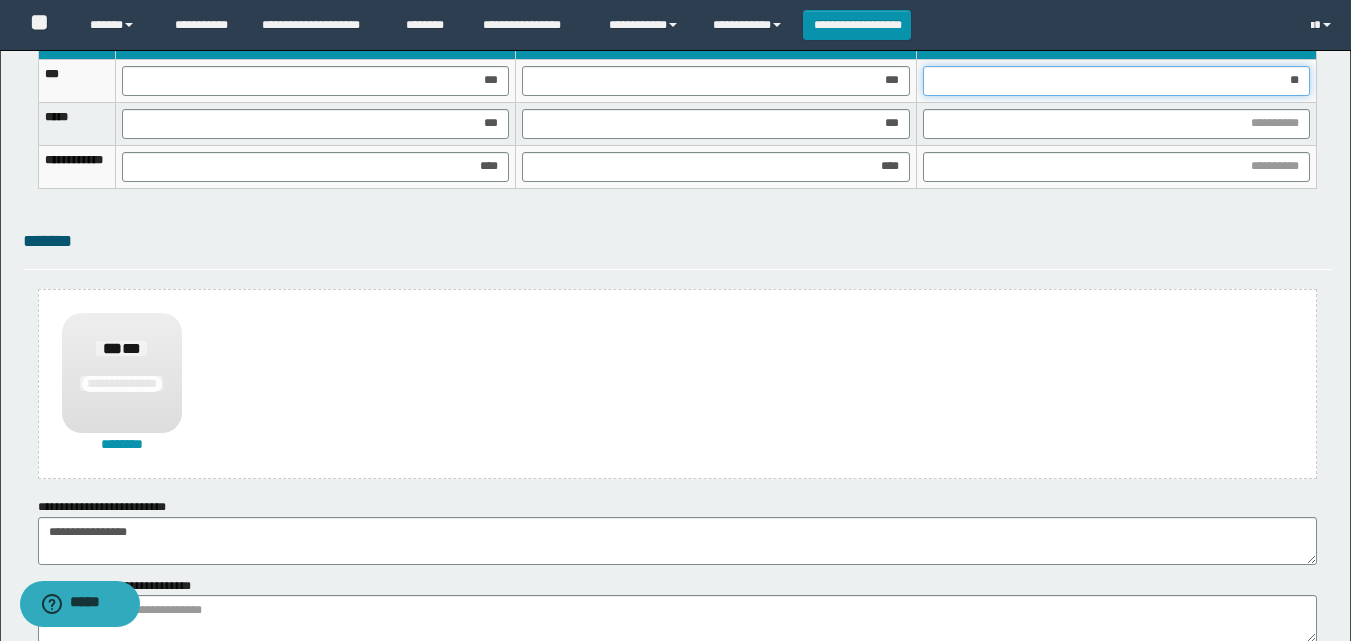 type on "***" 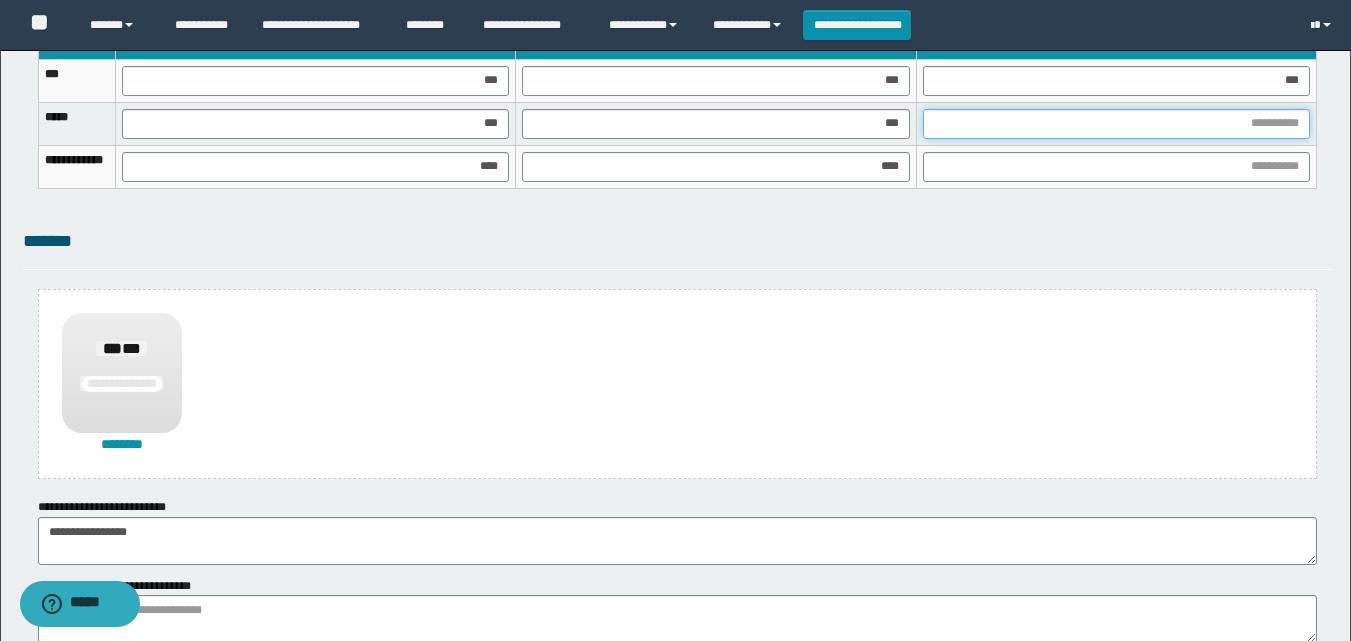 click at bounding box center (1116, 124) 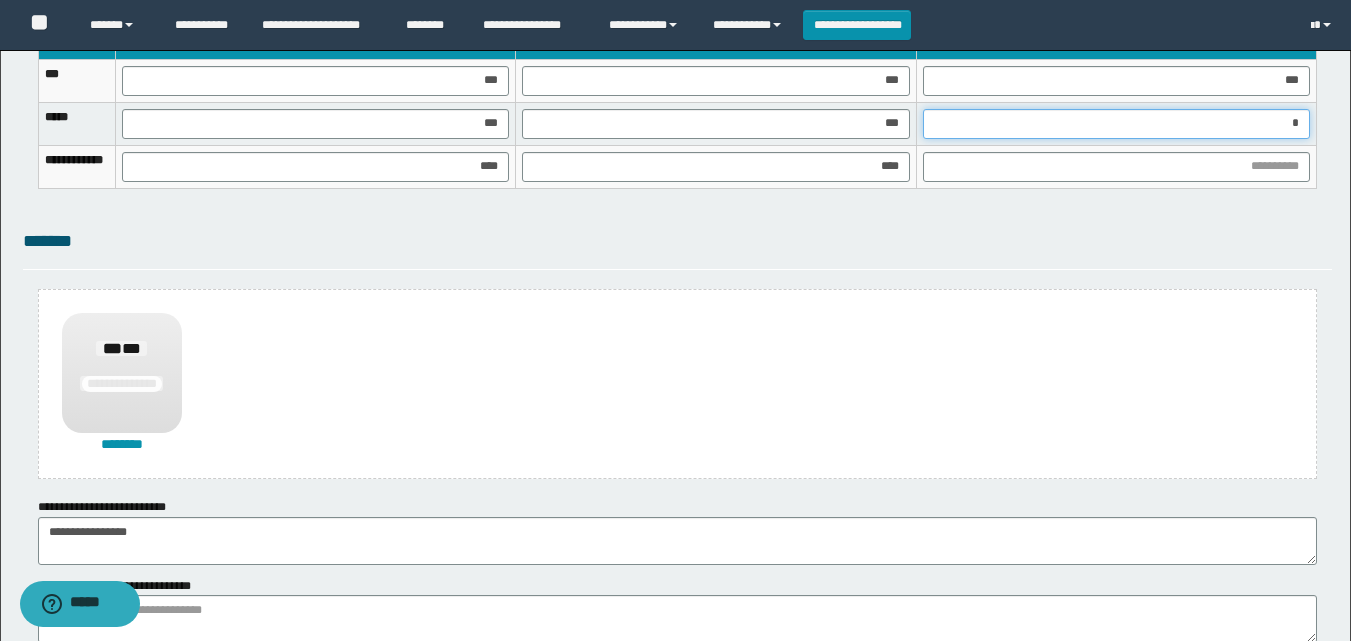type on "**" 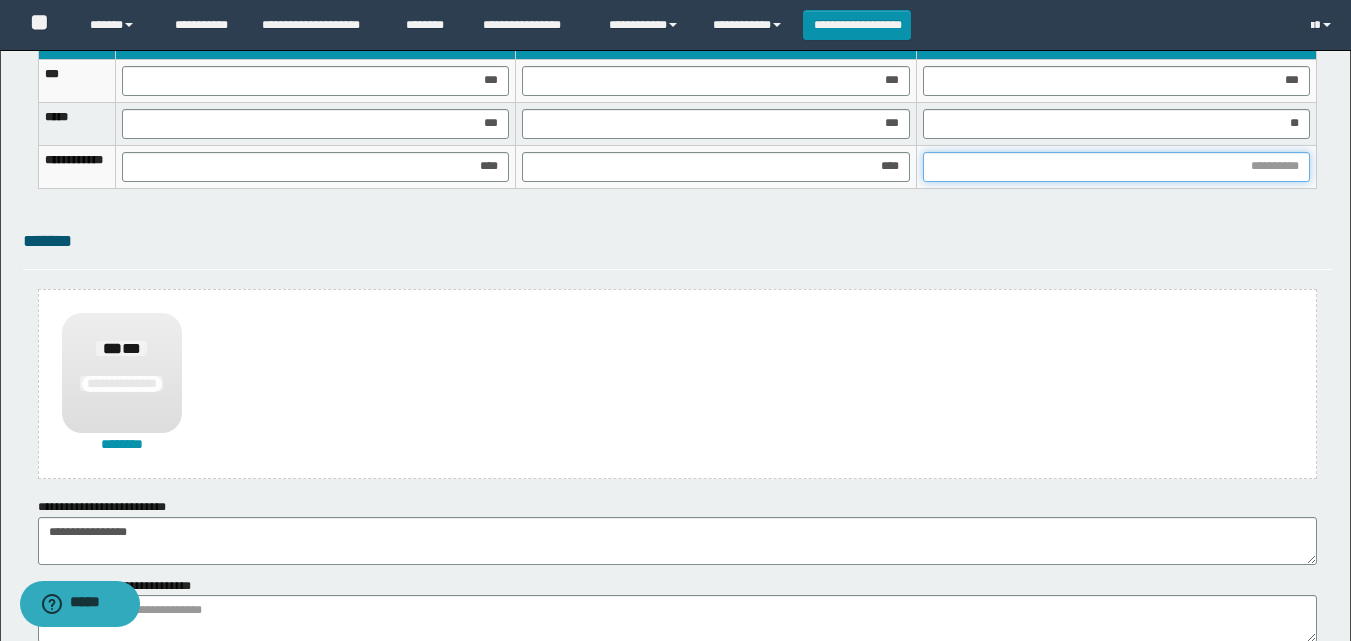 click at bounding box center (1116, 167) 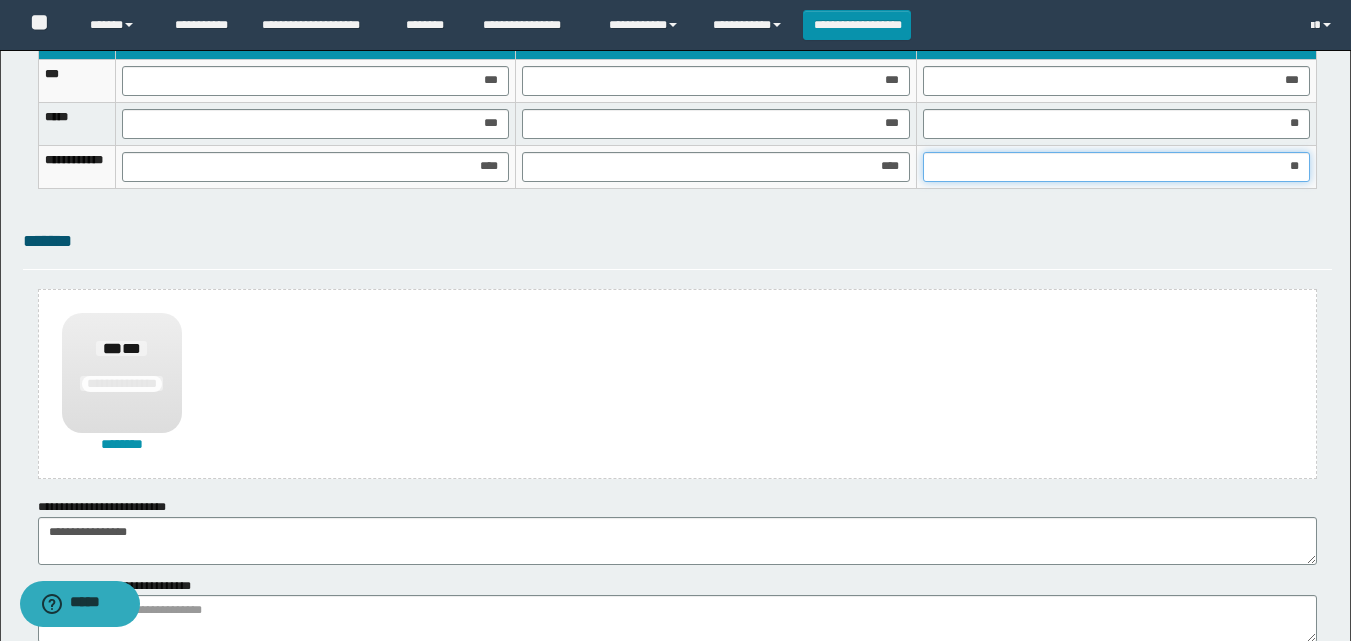 type on "*" 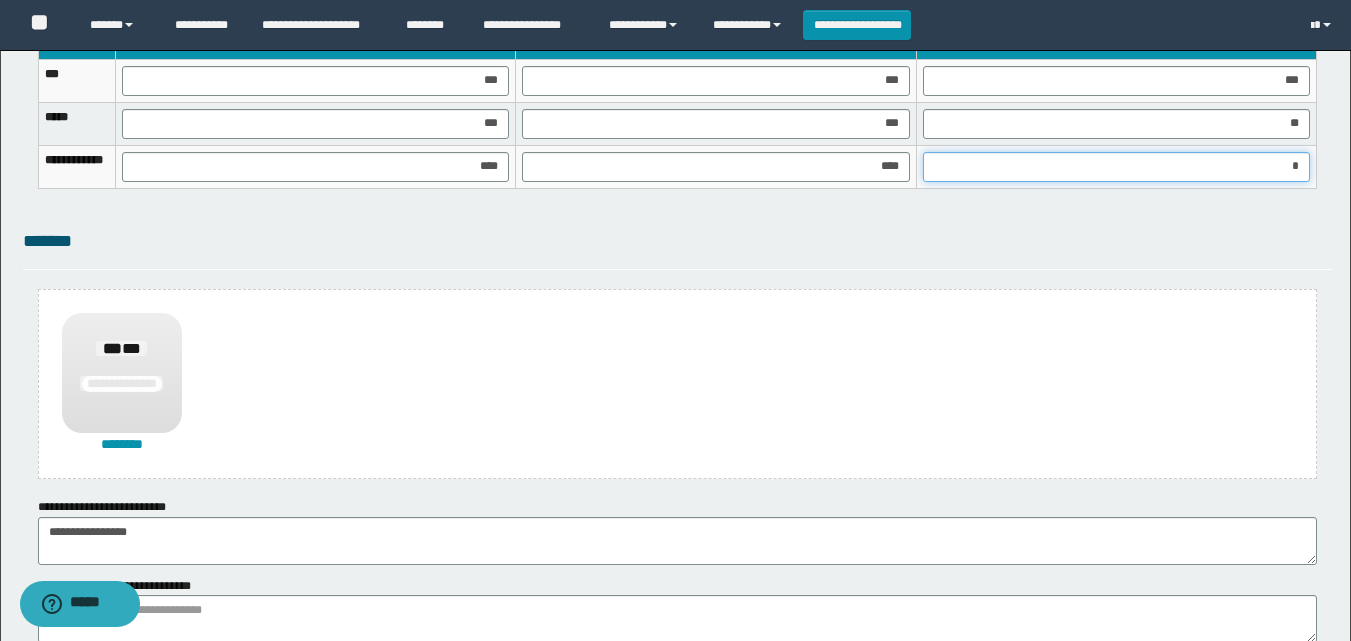 type on "**" 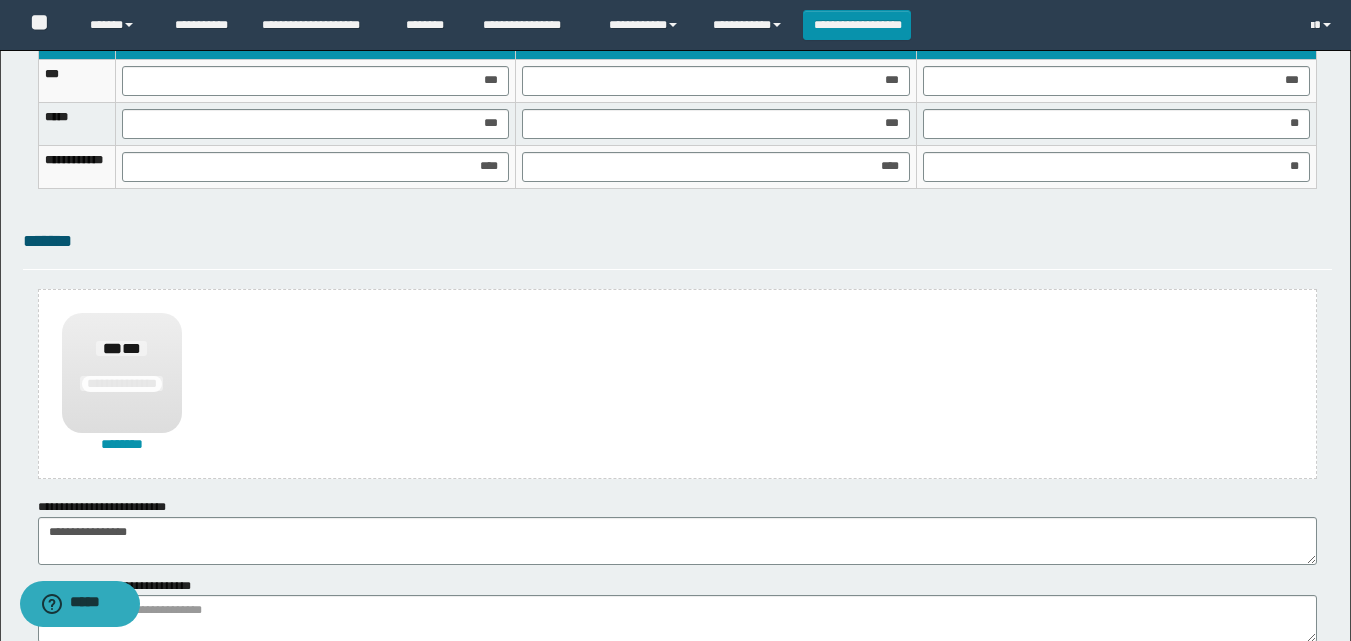 click on "*******" at bounding box center [677, 241] 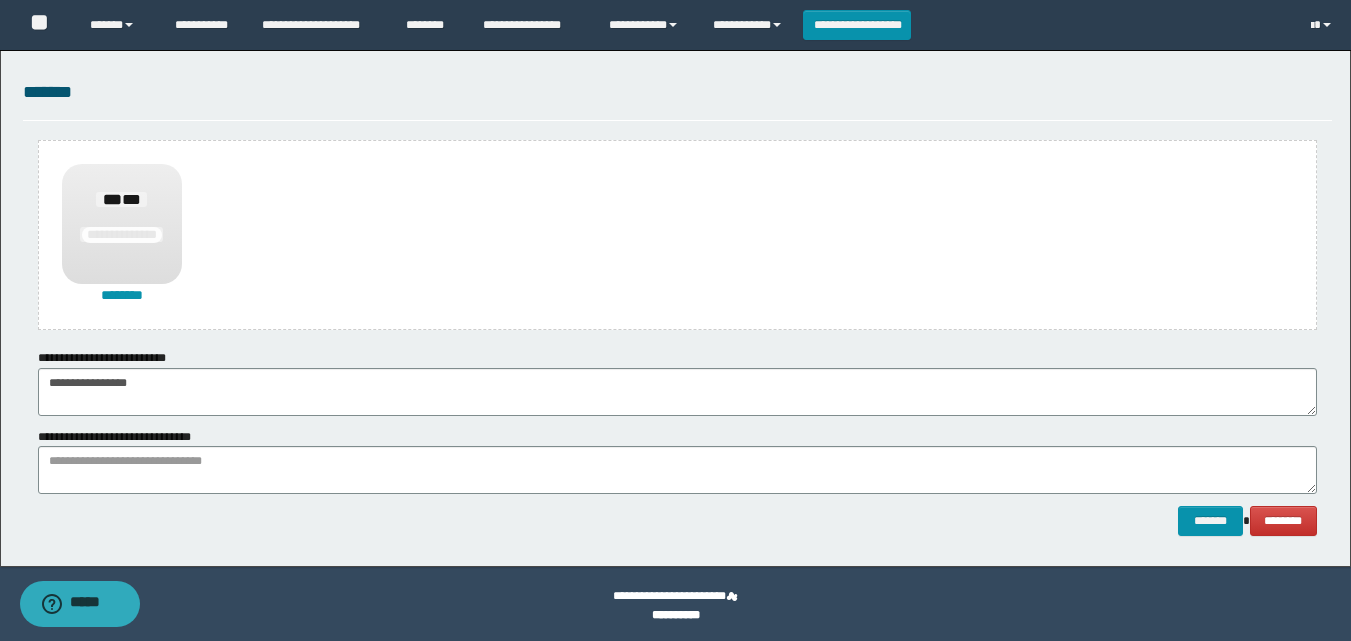 scroll, scrollTop: 1470, scrollLeft: 0, axis: vertical 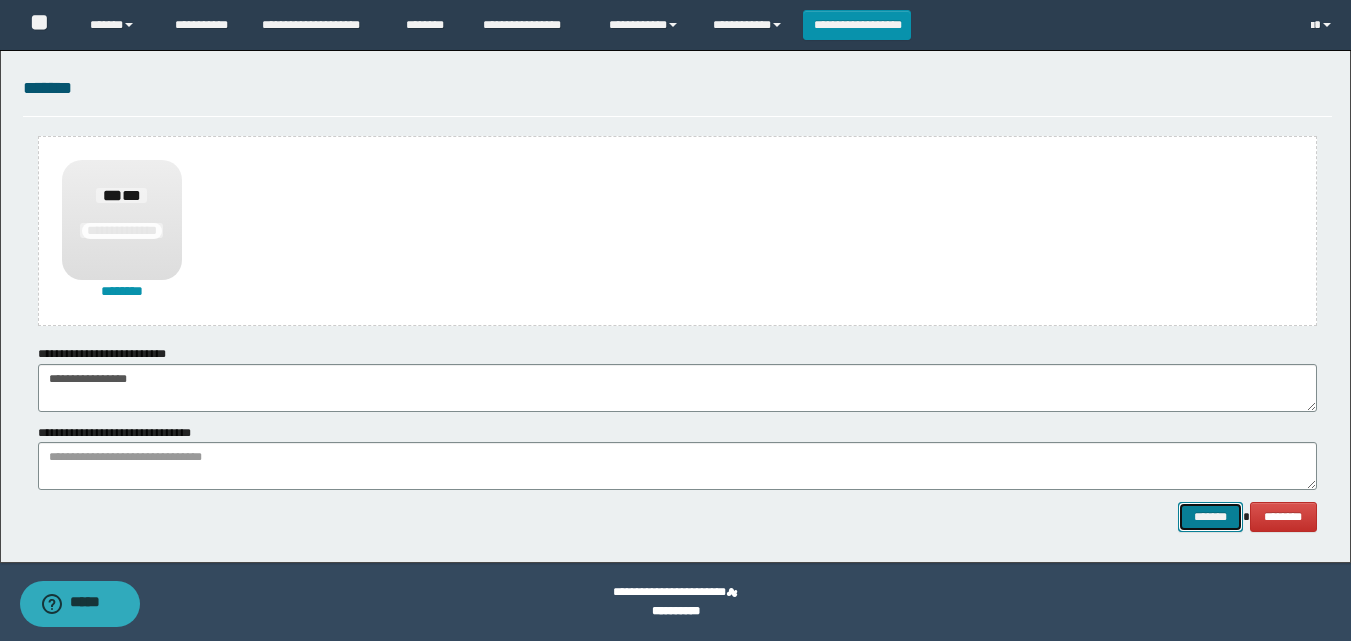 click on "*******" at bounding box center [1210, 517] 